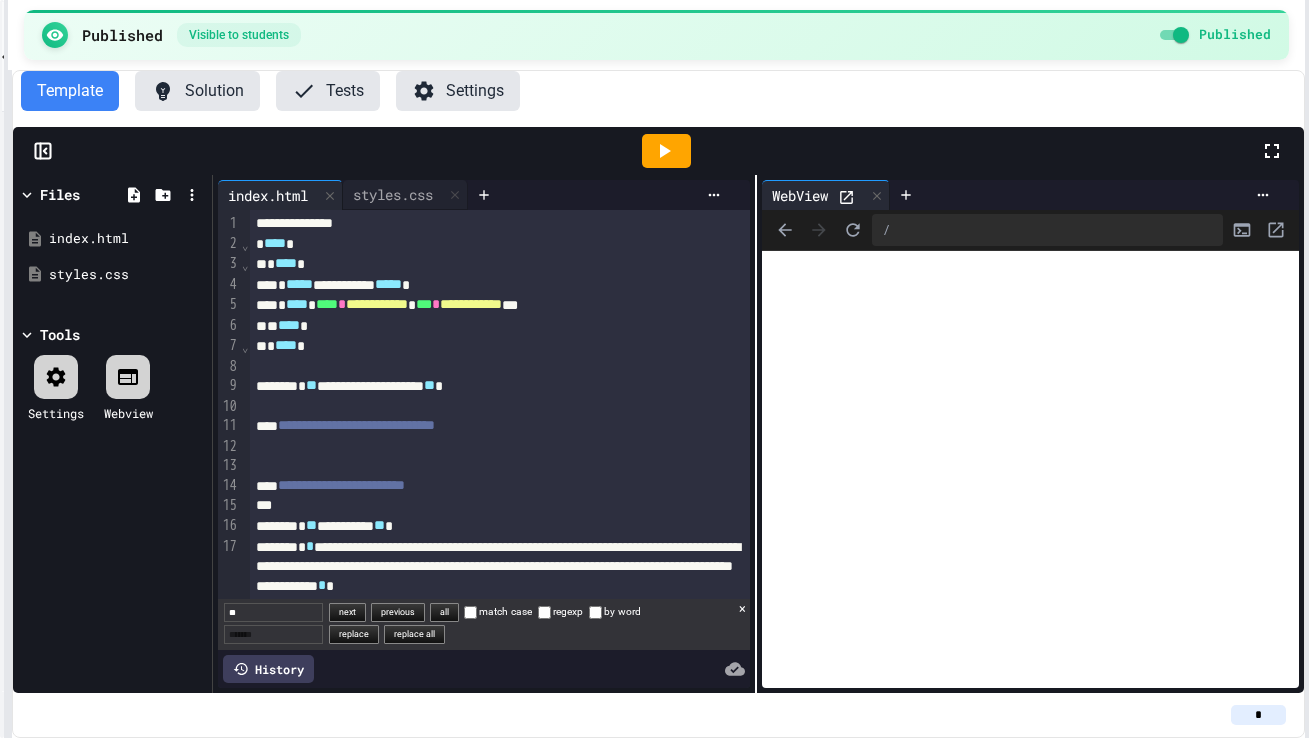 scroll, scrollTop: 0, scrollLeft: 0, axis: both 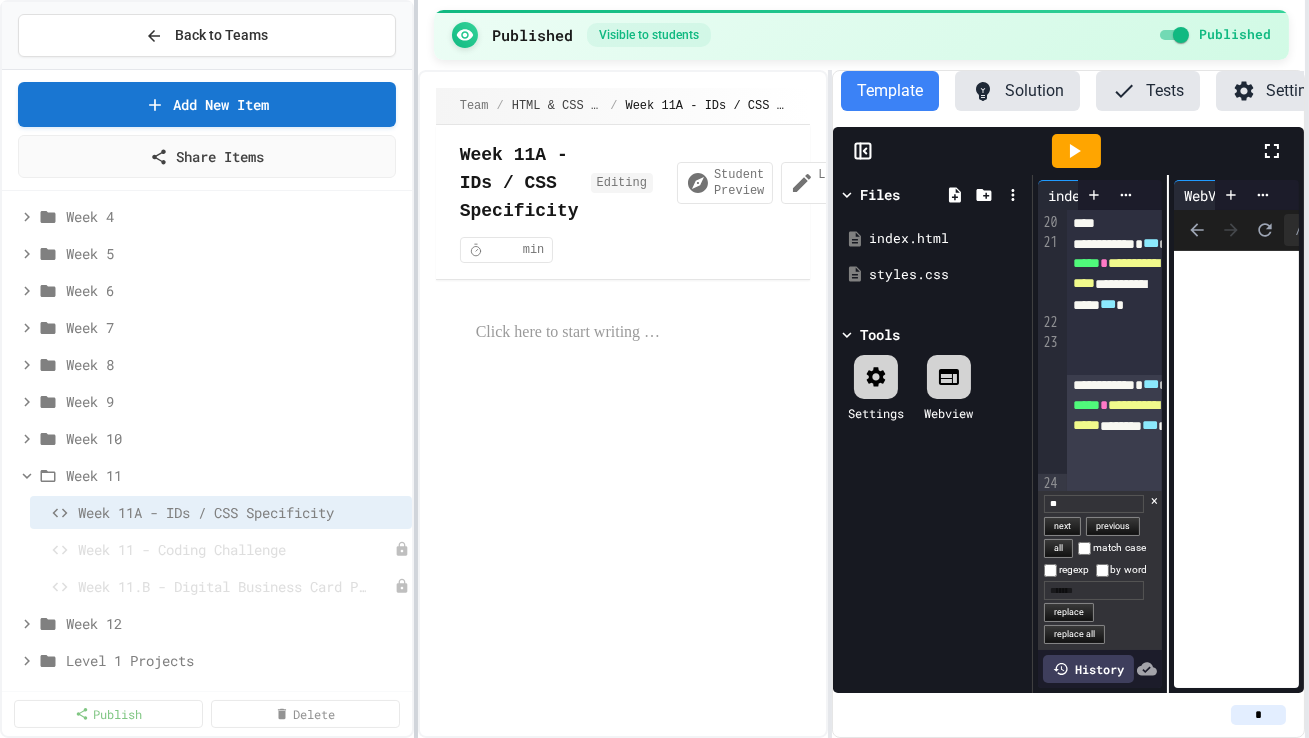 click on "**********" at bounding box center (654, 369) 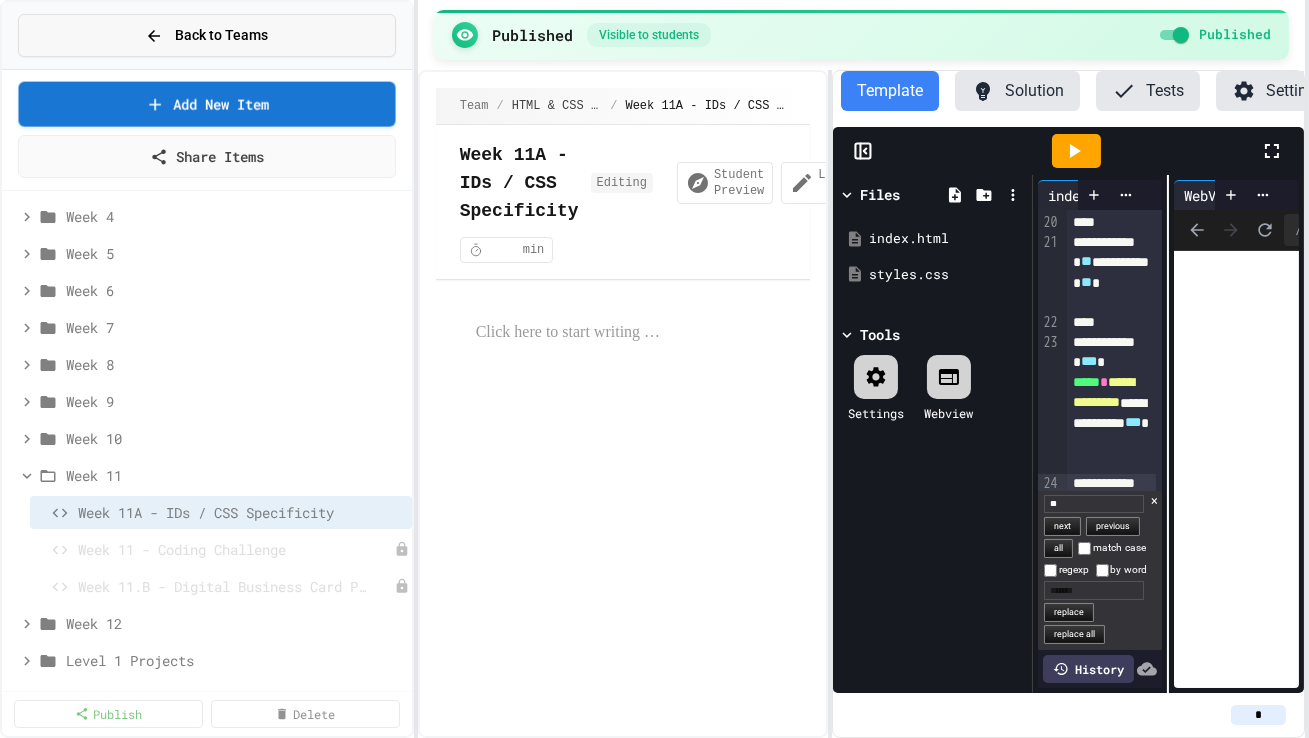 click on "Back to Teams" at bounding box center (221, 35) 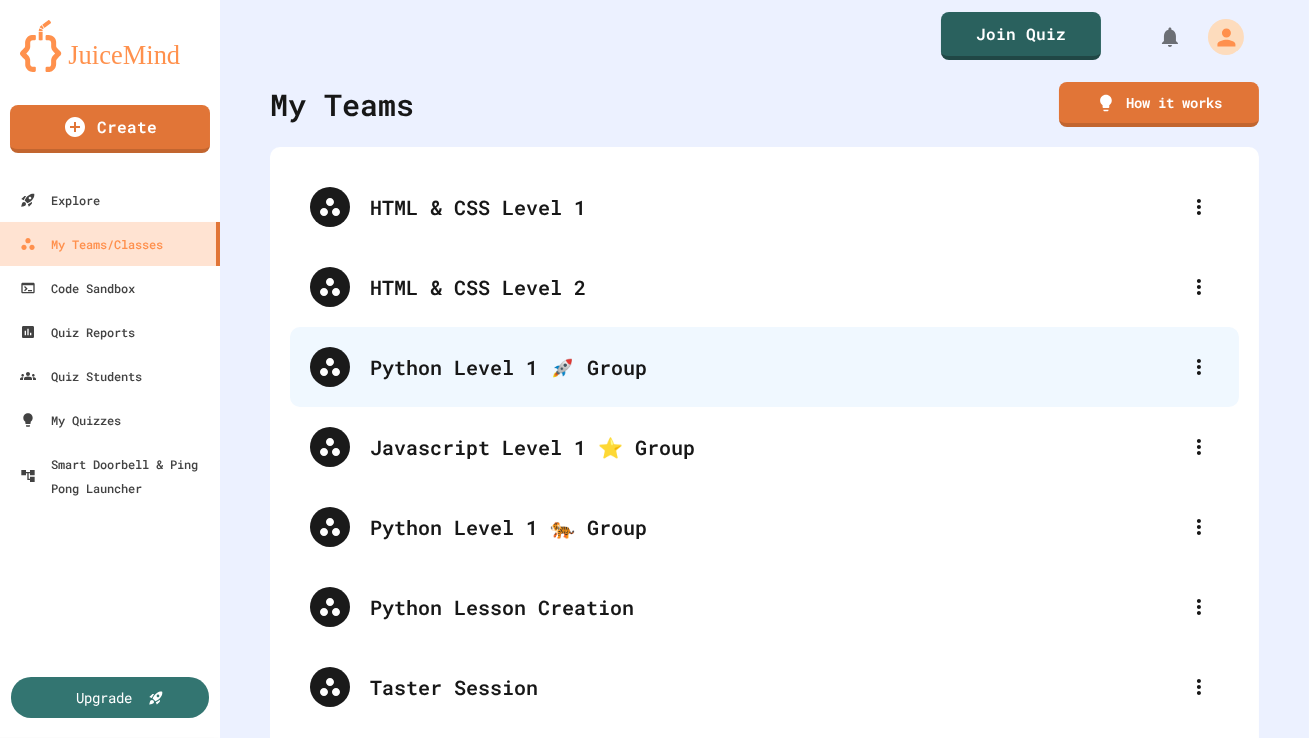 click on "Python Level 1 🚀 Group" at bounding box center [764, 367] 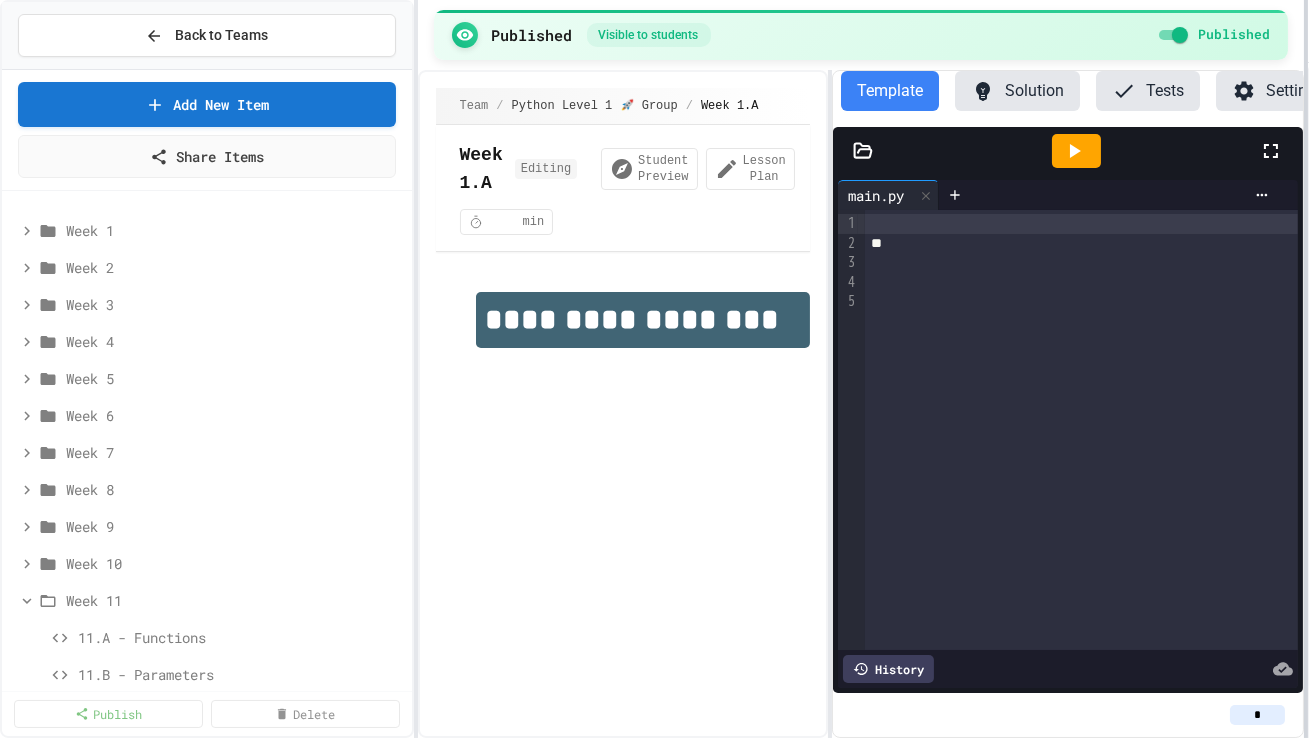 click on "**********" at bounding box center (654, 369) 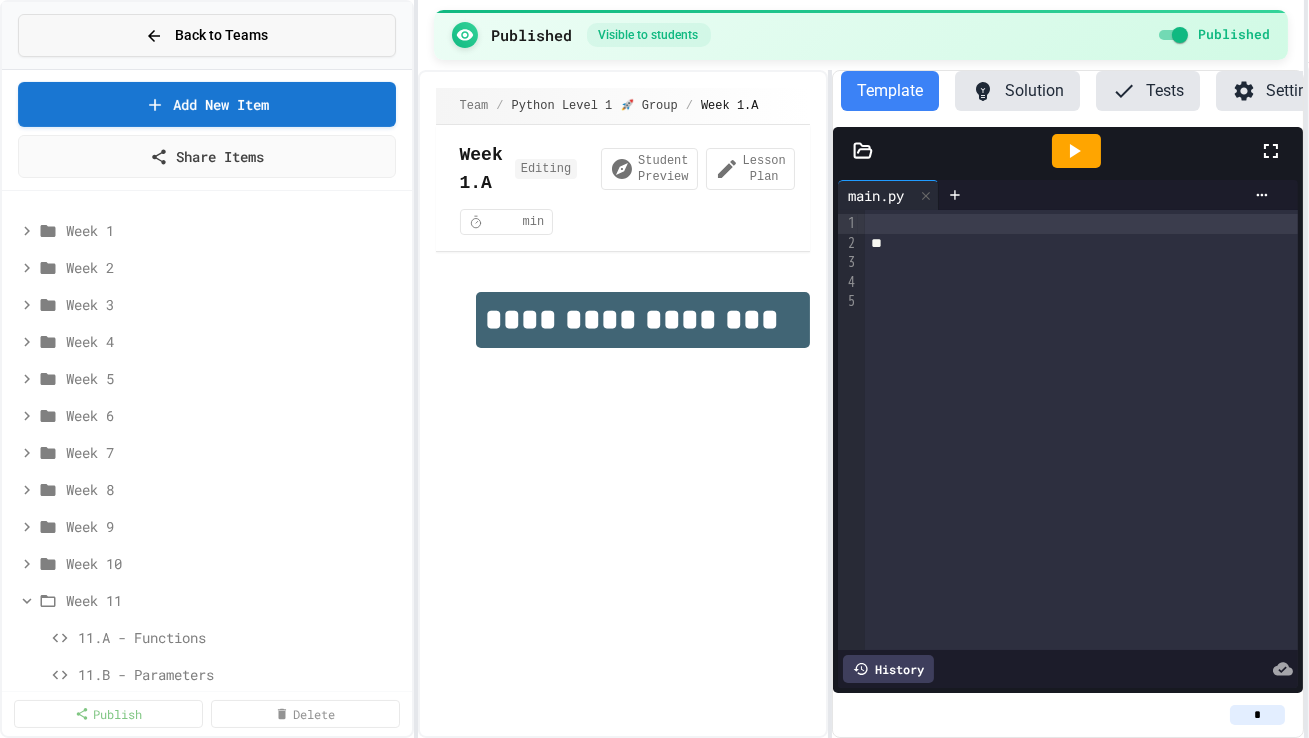 click on "Back to Teams" at bounding box center [221, 35] 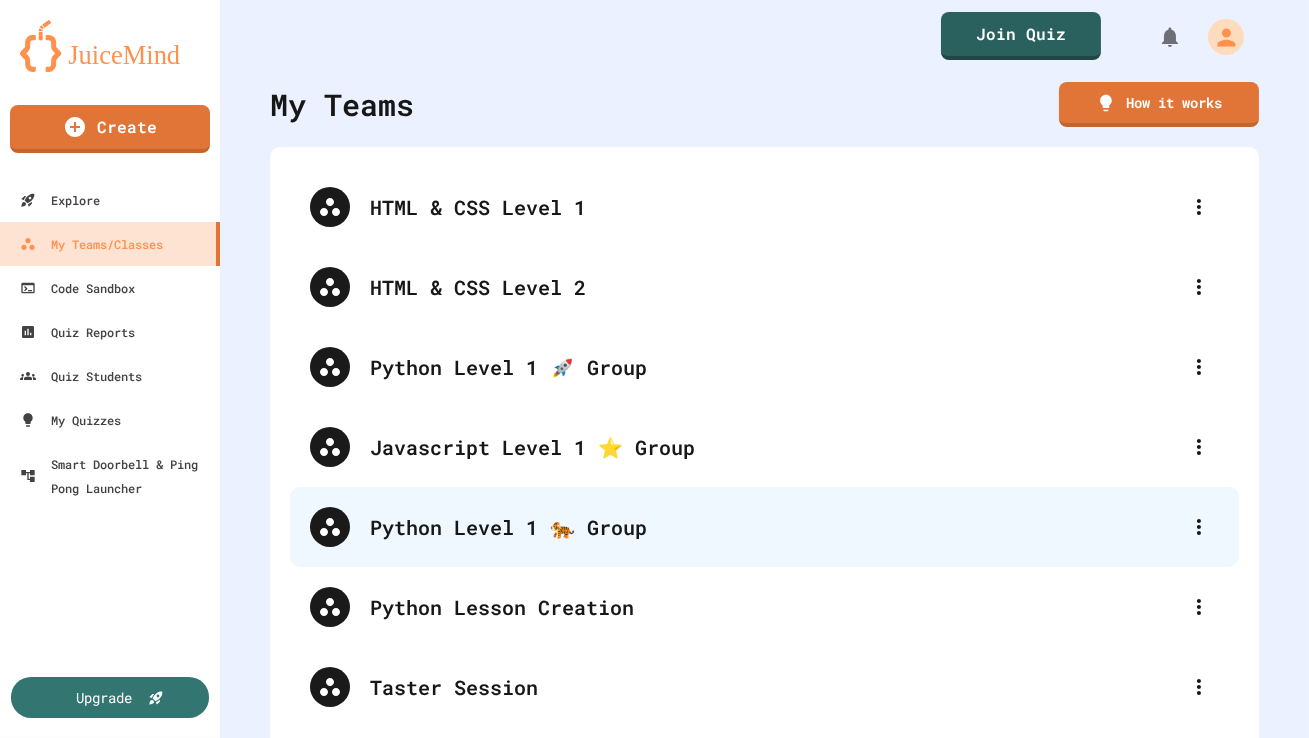 click on "Python Level 1 🐅 Group" at bounding box center (774, 527) 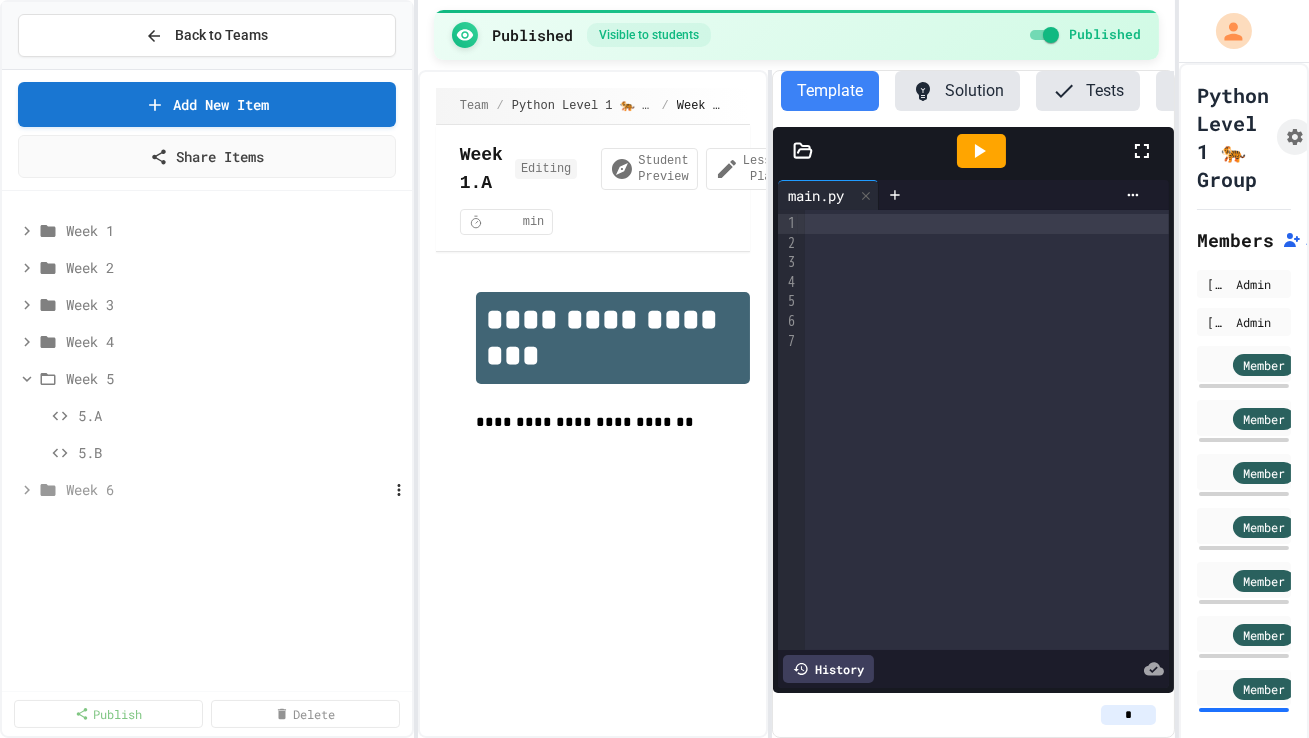 click 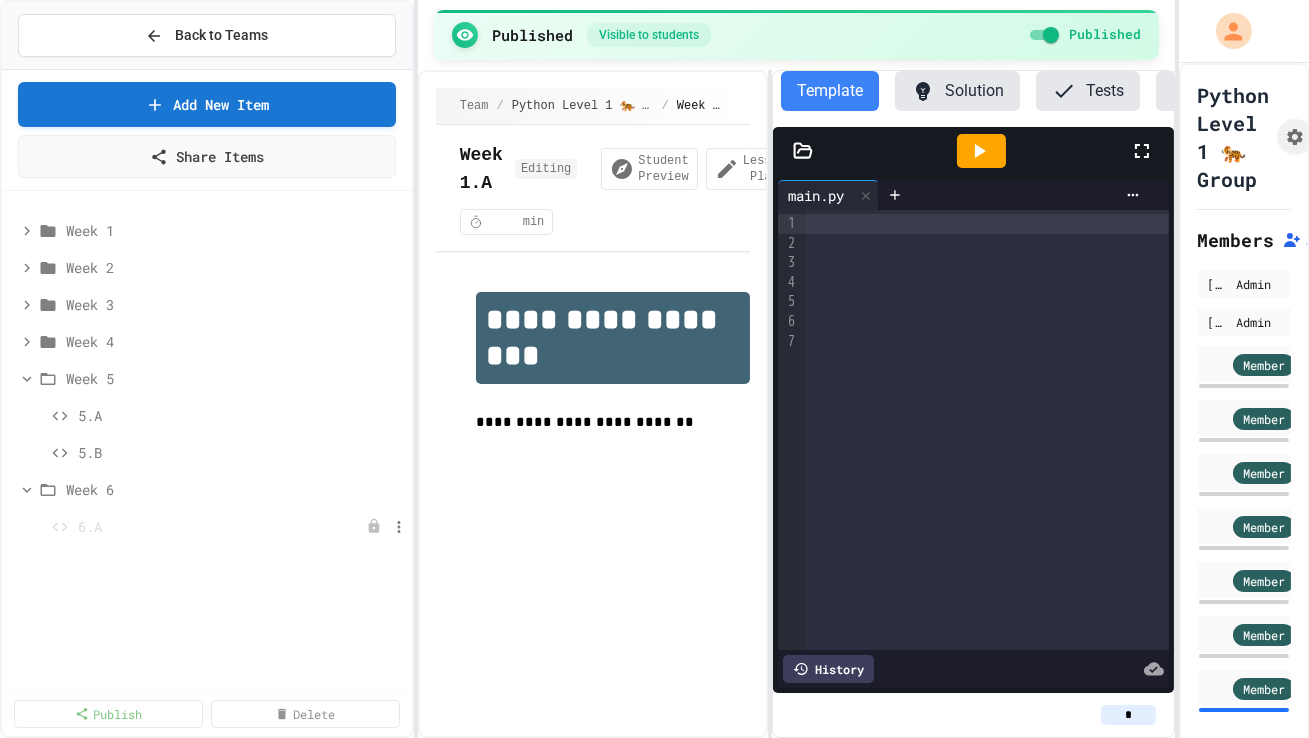 click on "6.A" at bounding box center [212, 526] 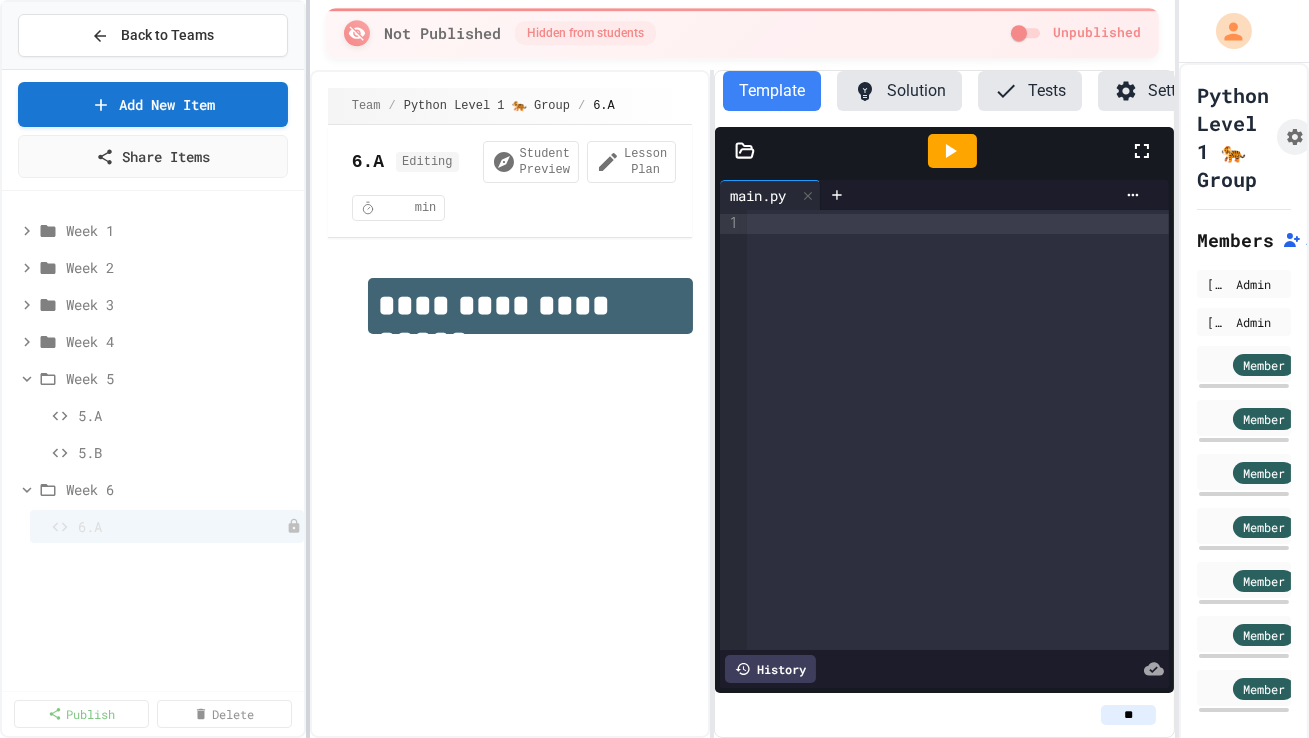 click on "**********" at bounding box center (654, 369) 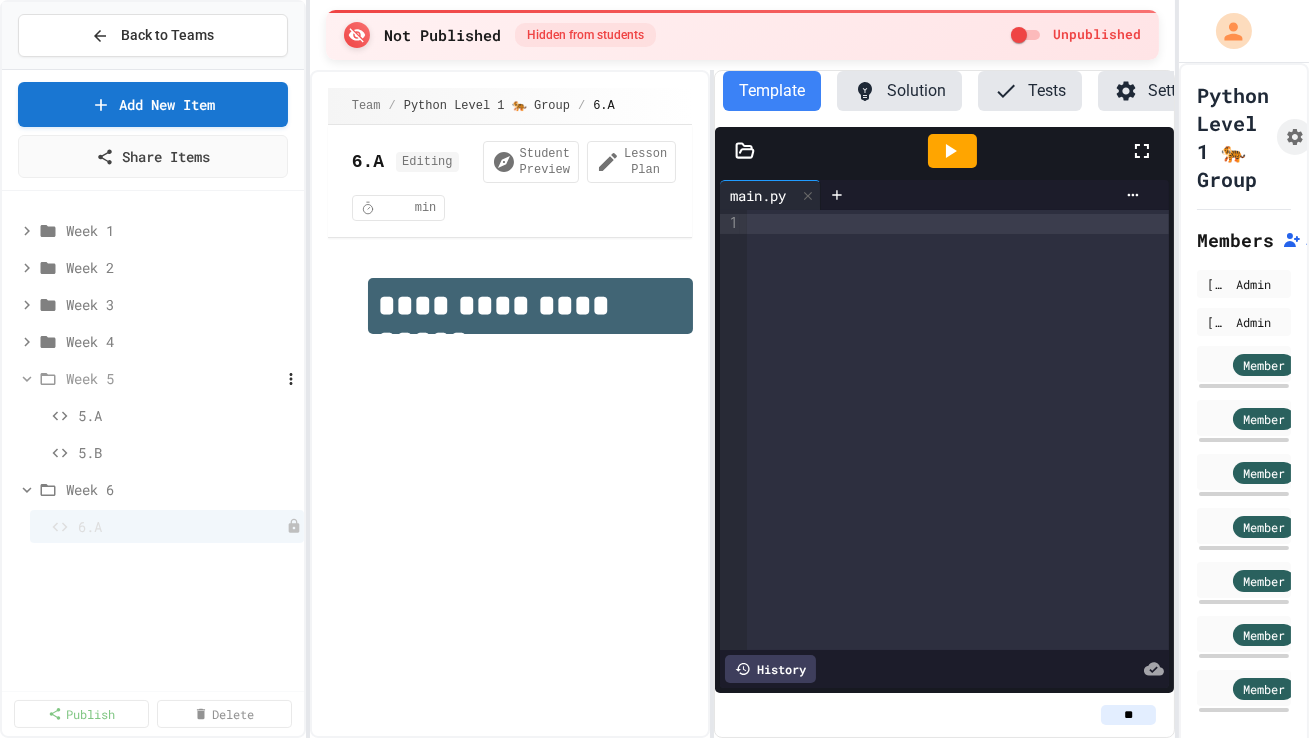 click 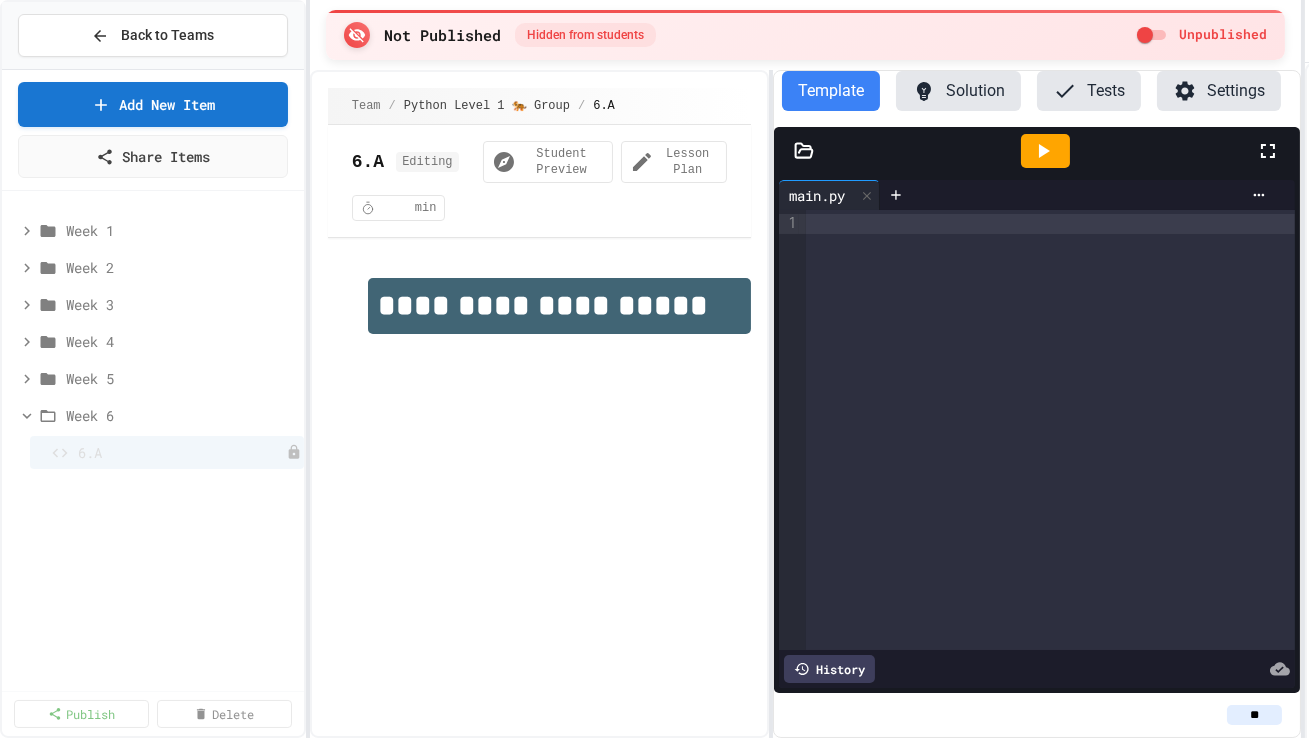 click on "**********" at bounding box center (654, 369) 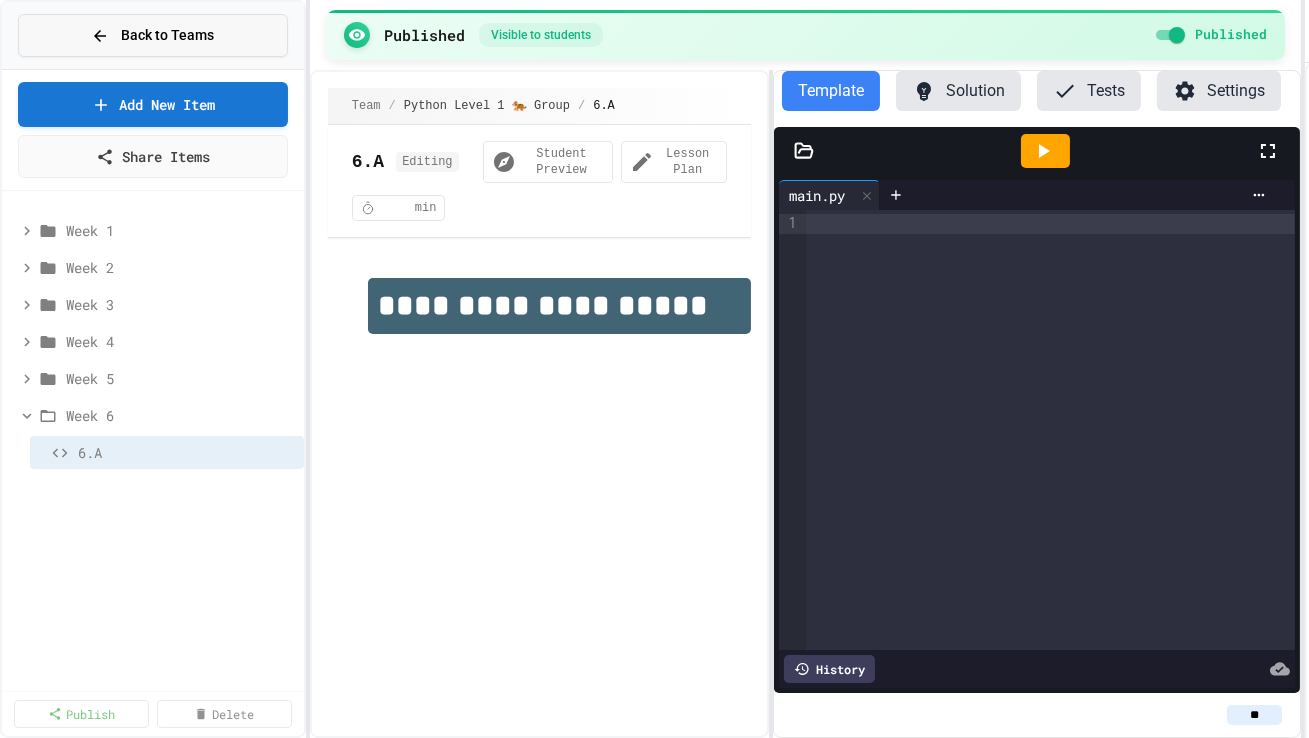 click on "Back to Teams" at bounding box center (167, 35) 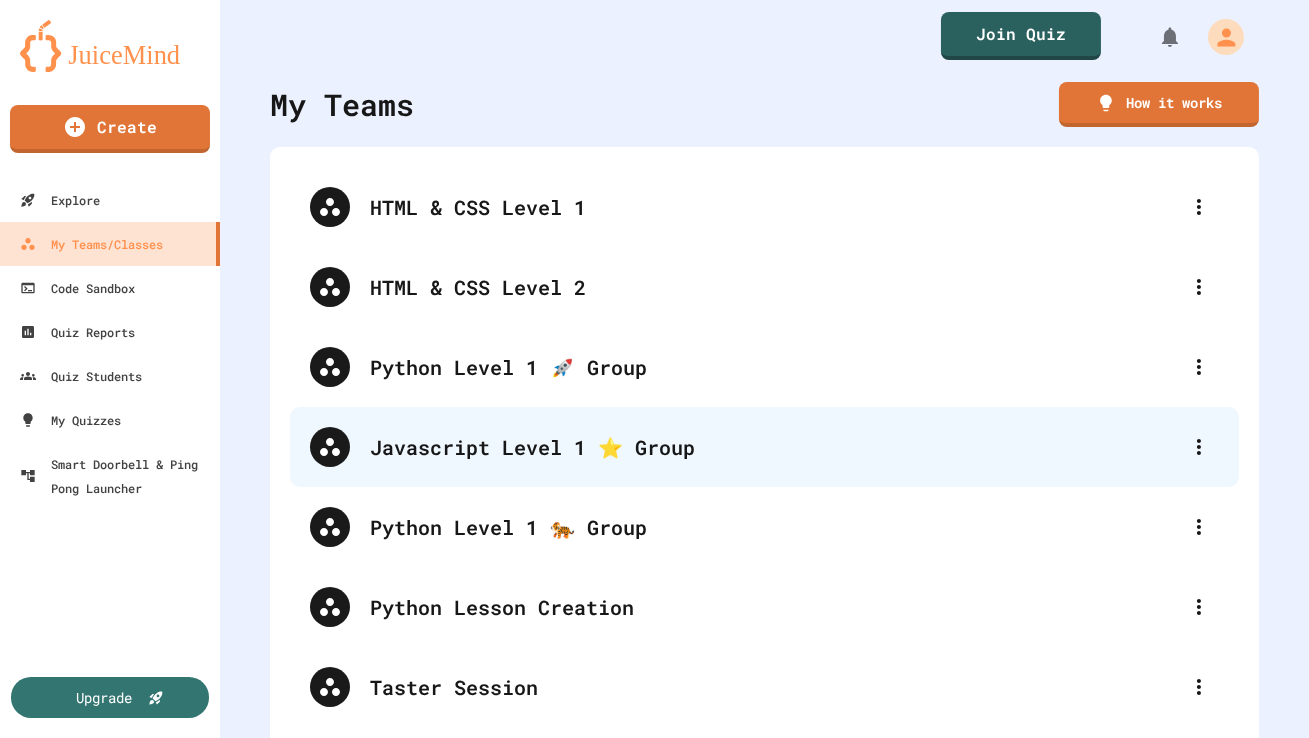 click on "Javascript Level 1 ⭐️ Group" at bounding box center (774, 447) 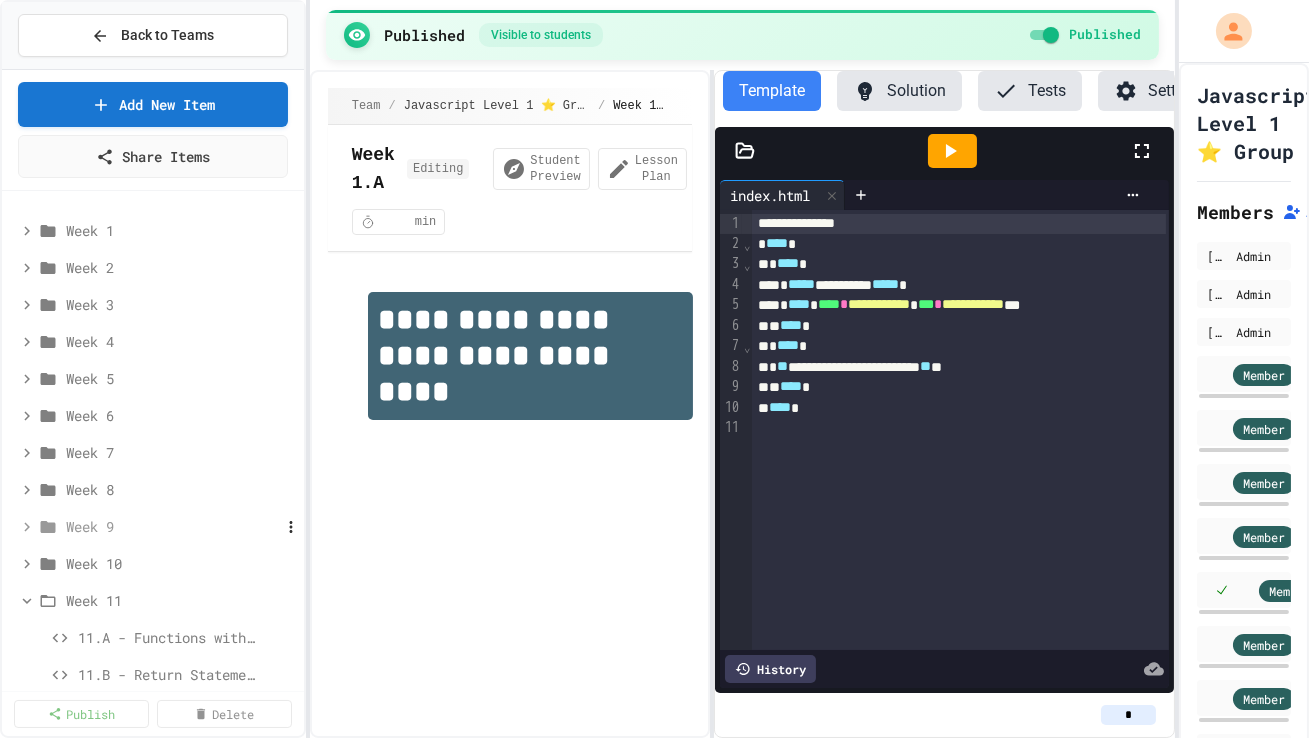 scroll, scrollTop: 15, scrollLeft: 0, axis: vertical 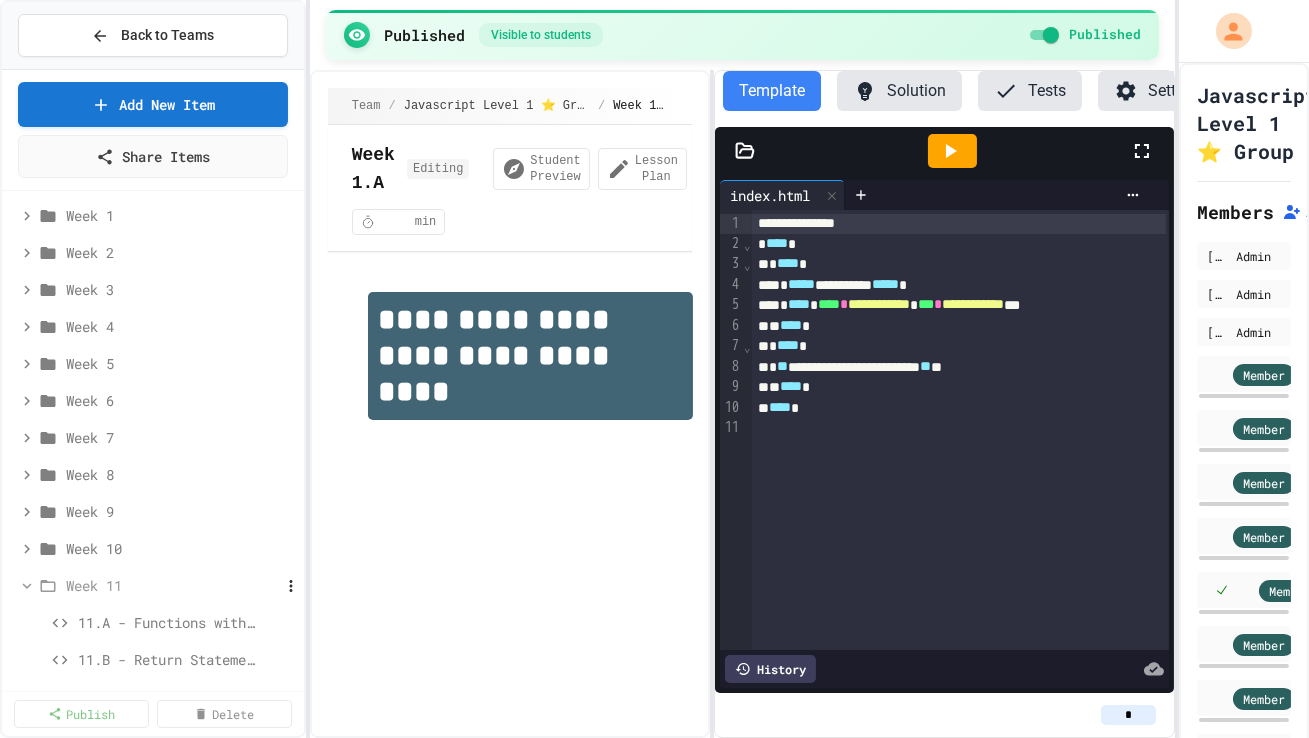 click 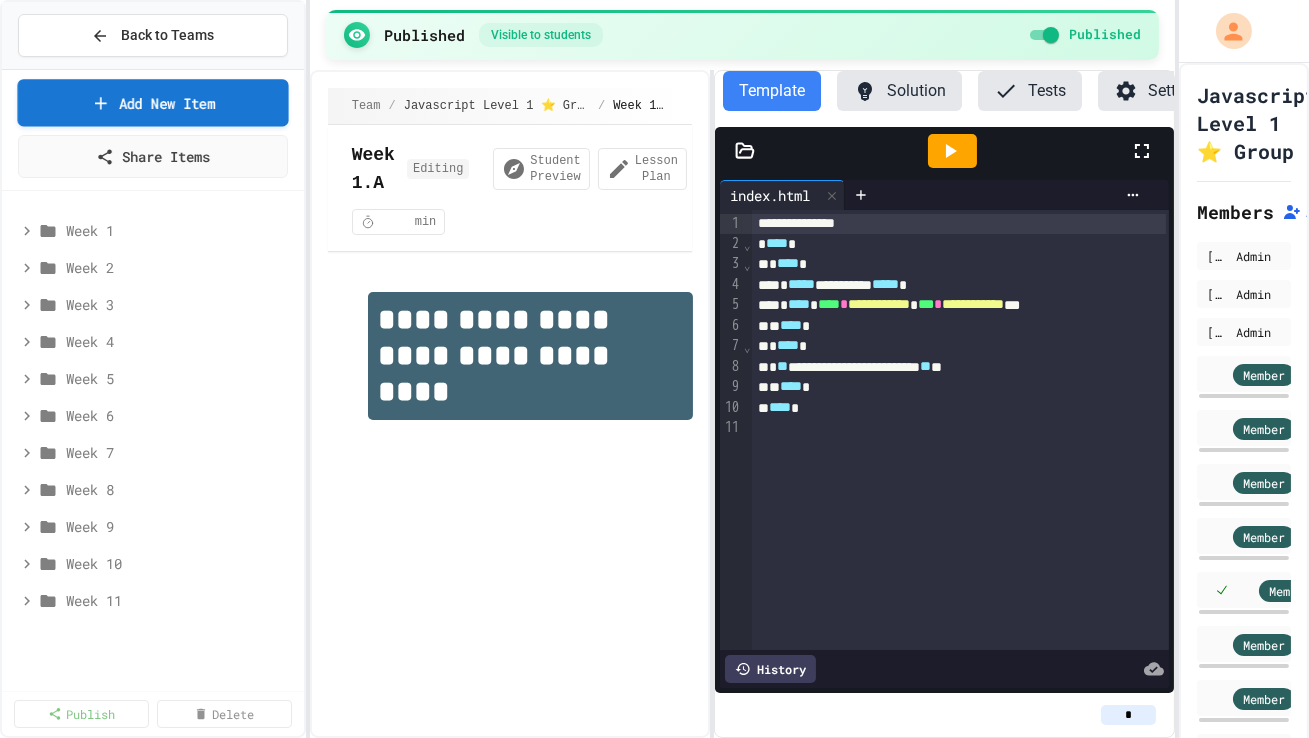 click on "Add New Item" at bounding box center (152, 102) 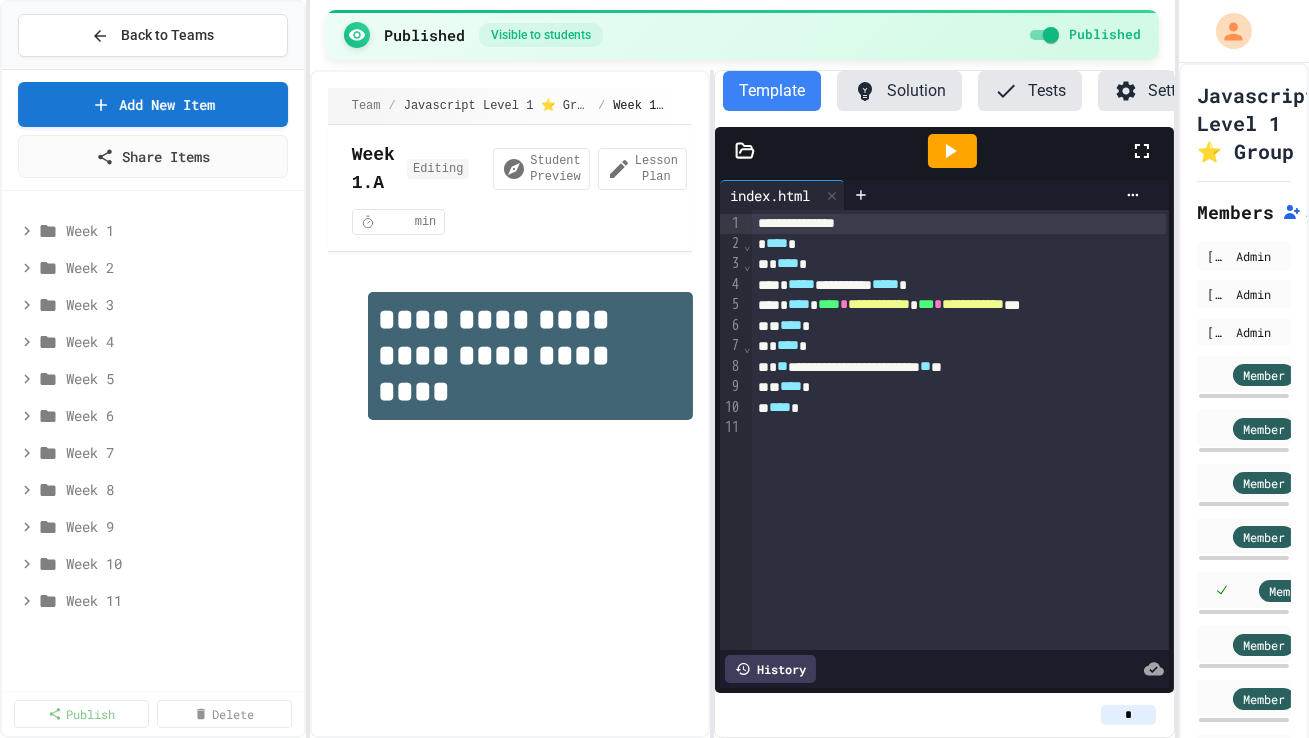 click on "Create Manually Use the traditional method to create content from scratch" at bounding box center [654, 940] 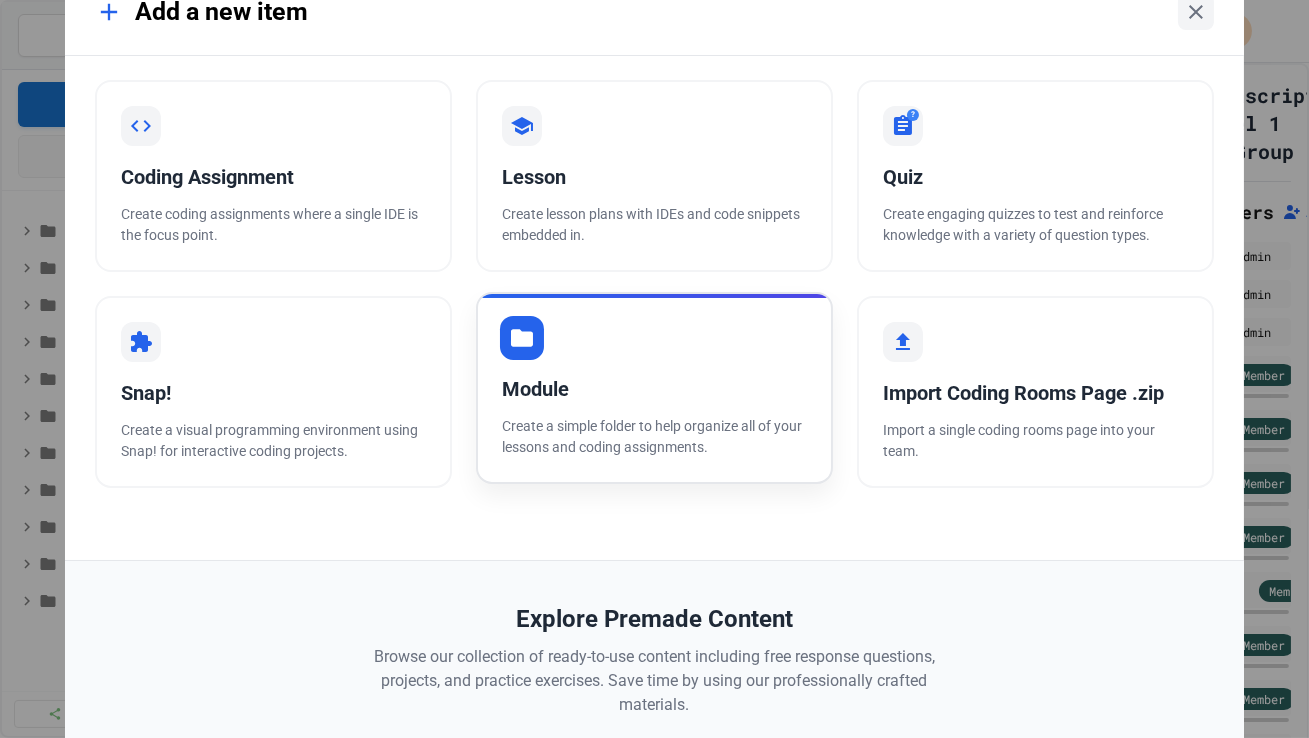 click on "Module Create a simple folder to help organize all of your lessons and coding assignments." at bounding box center [654, 388] 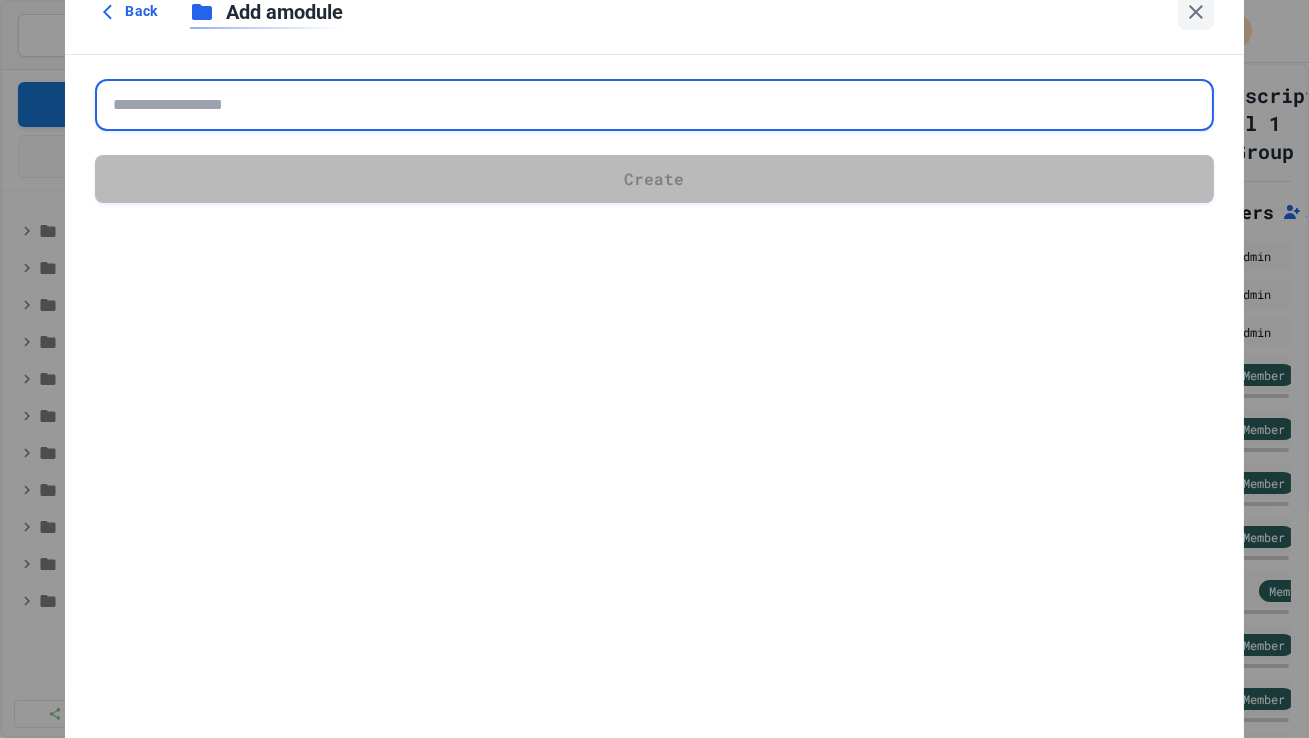 click at bounding box center (654, 105) 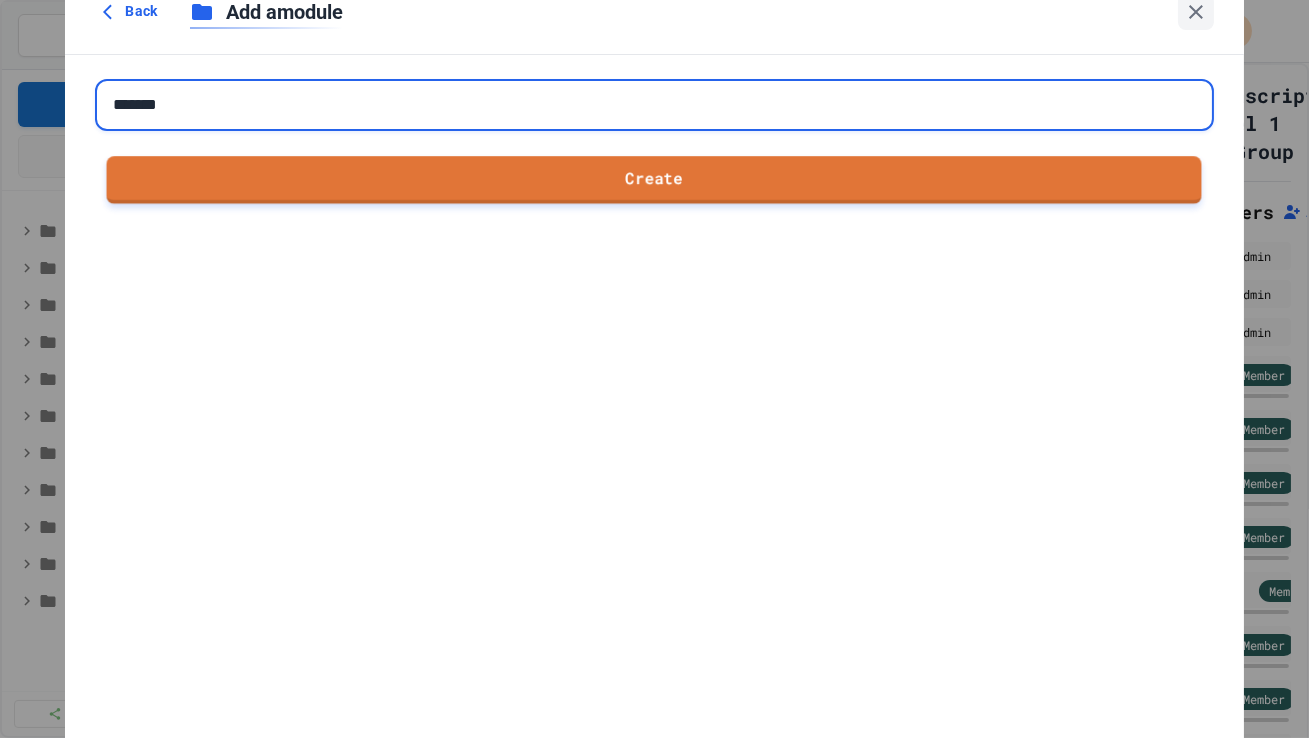 type on "*******" 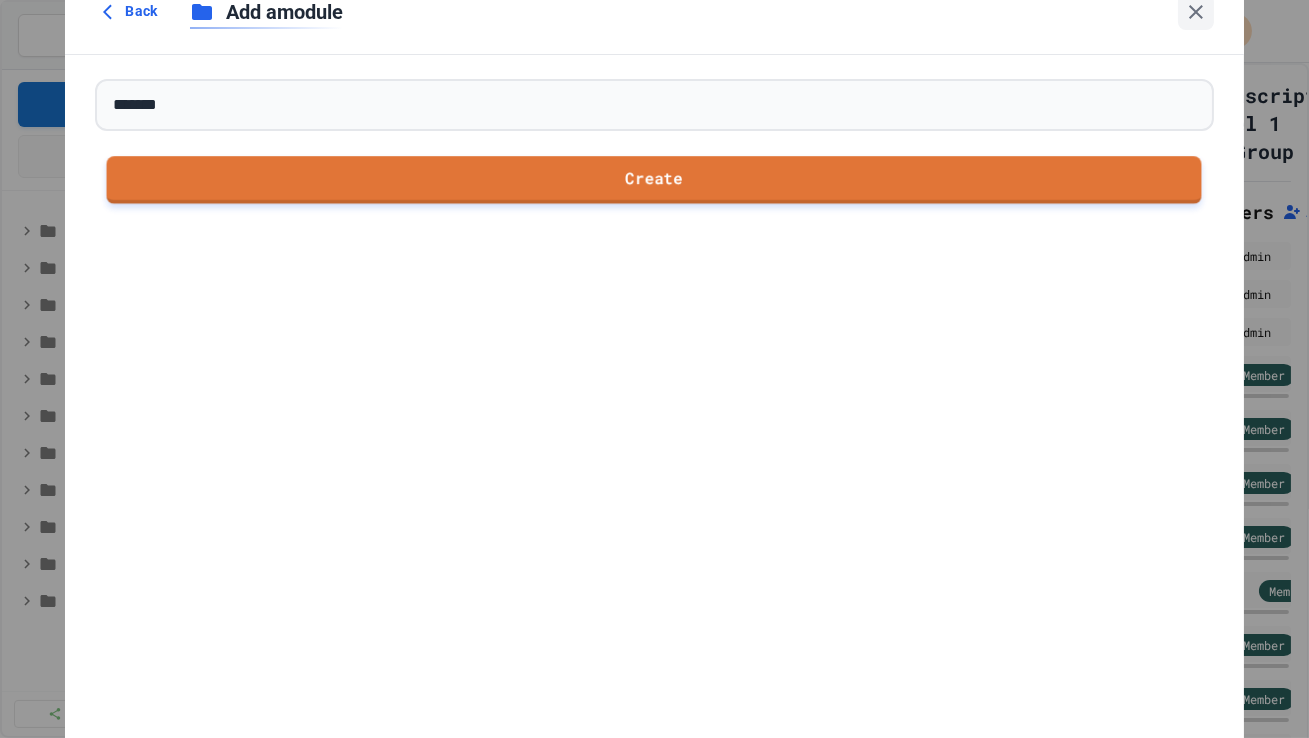click on "Create" at bounding box center [654, 180] 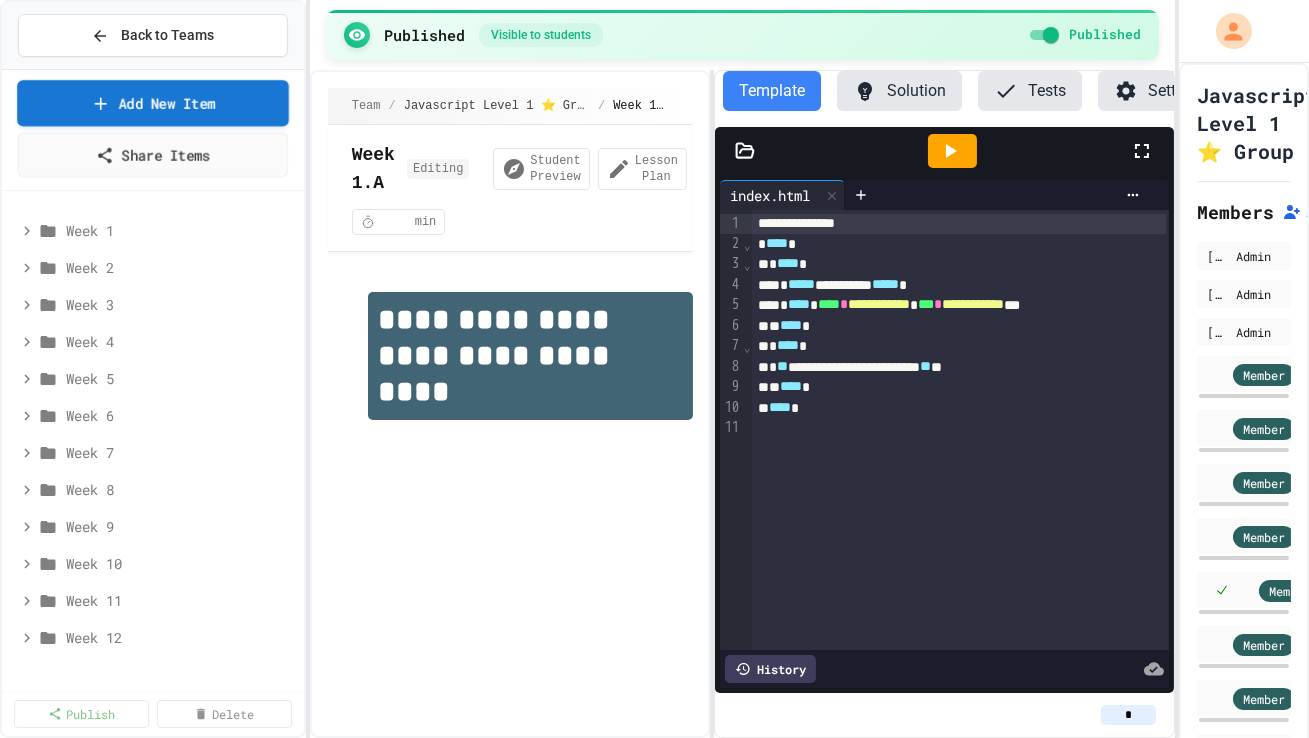 click on "Add New Item" at bounding box center [152, 103] 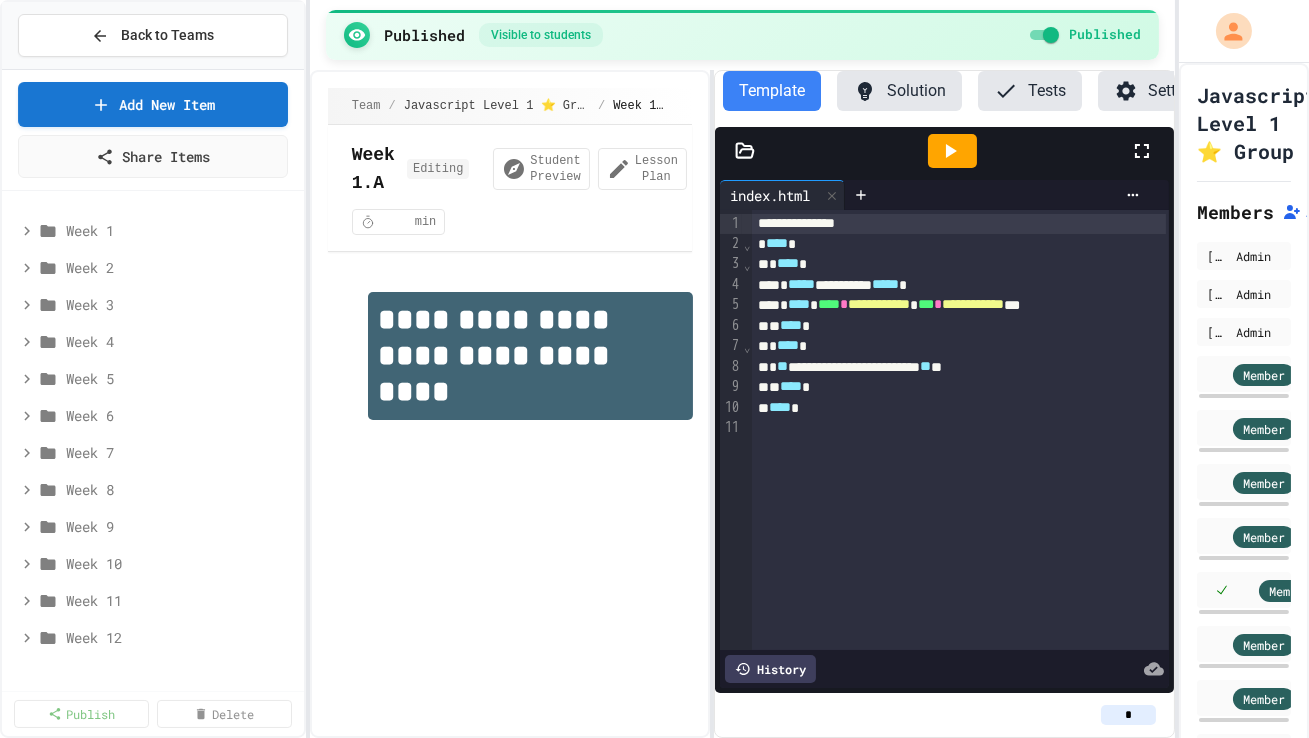 click on "Create Manually Use the traditional method to create content from scratch" at bounding box center (654, 940) 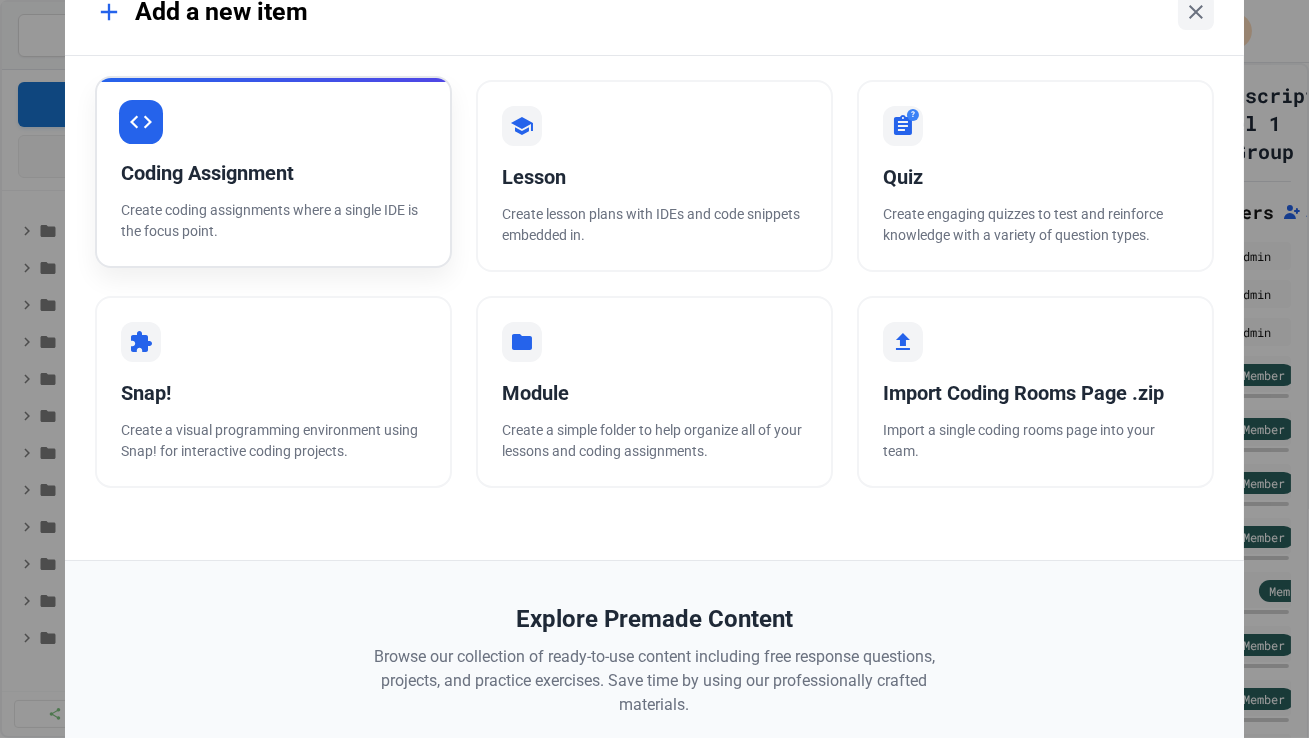click on "Create coding assignments where a single IDE is the focus point." at bounding box center (273, 221) 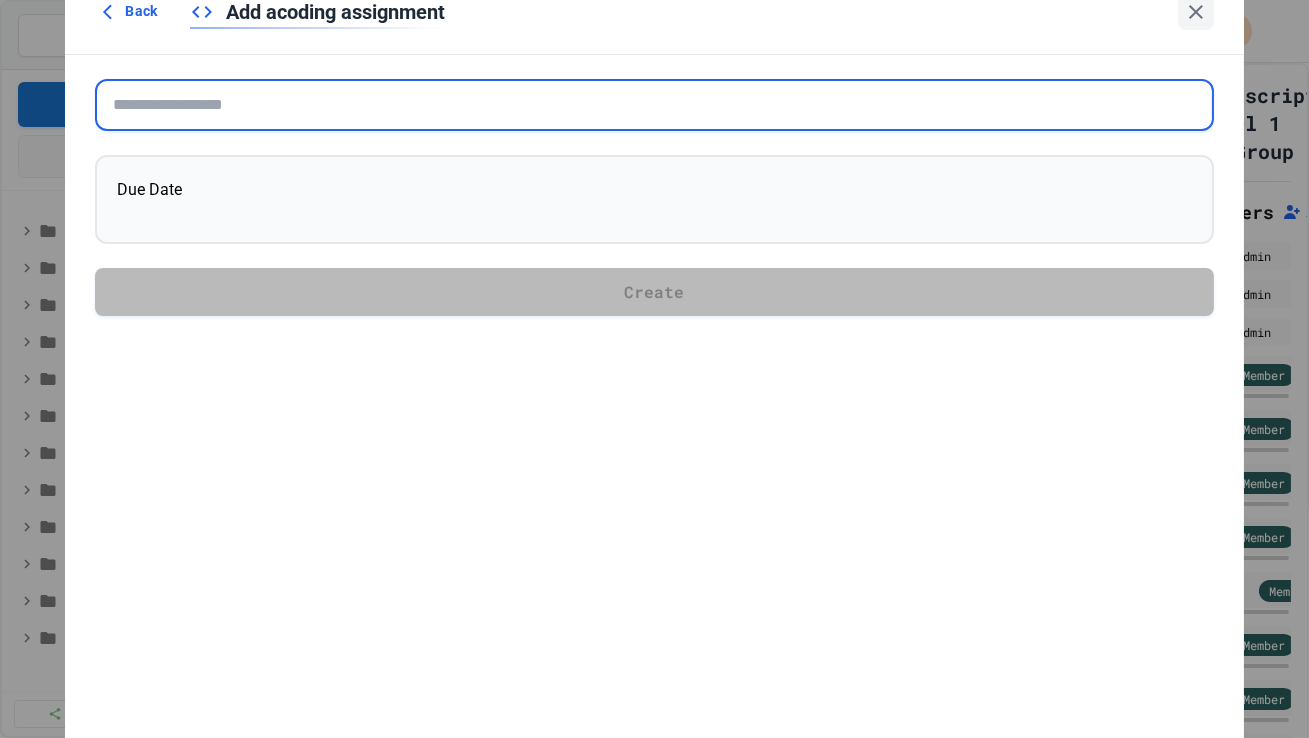 click at bounding box center [654, 105] 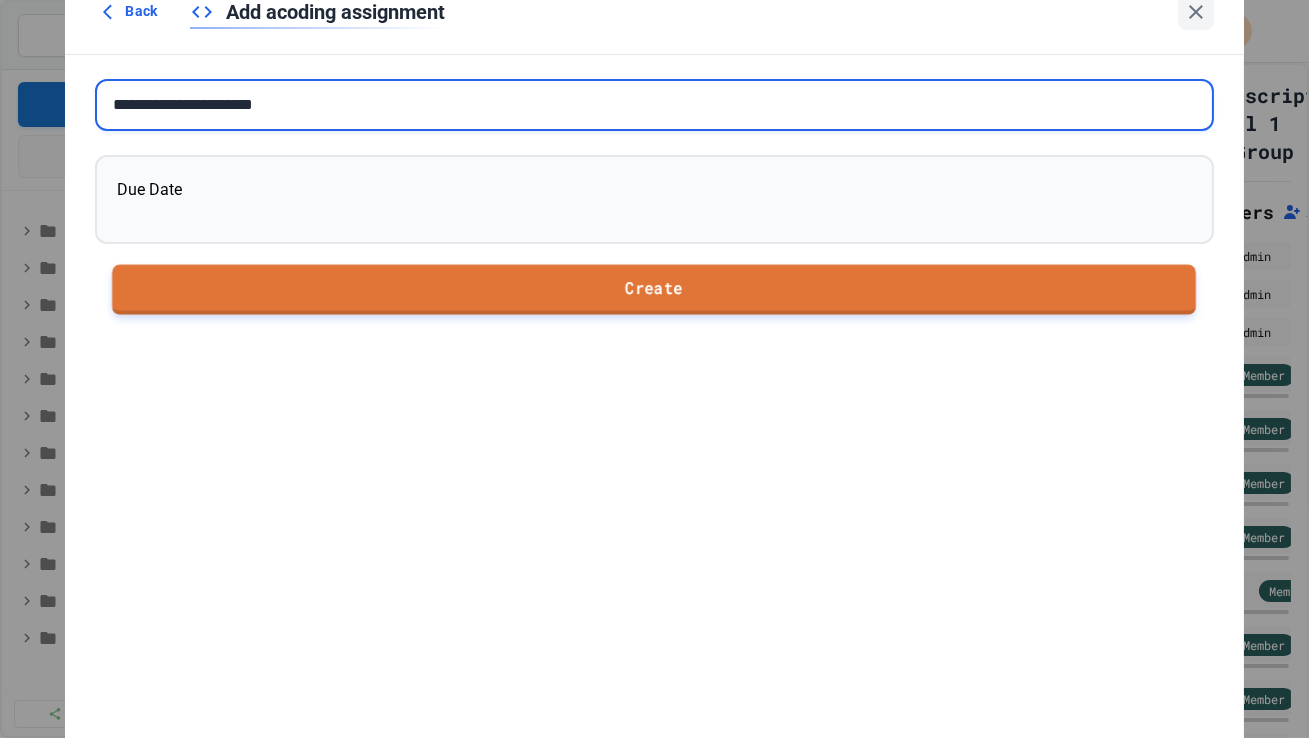 type on "**********" 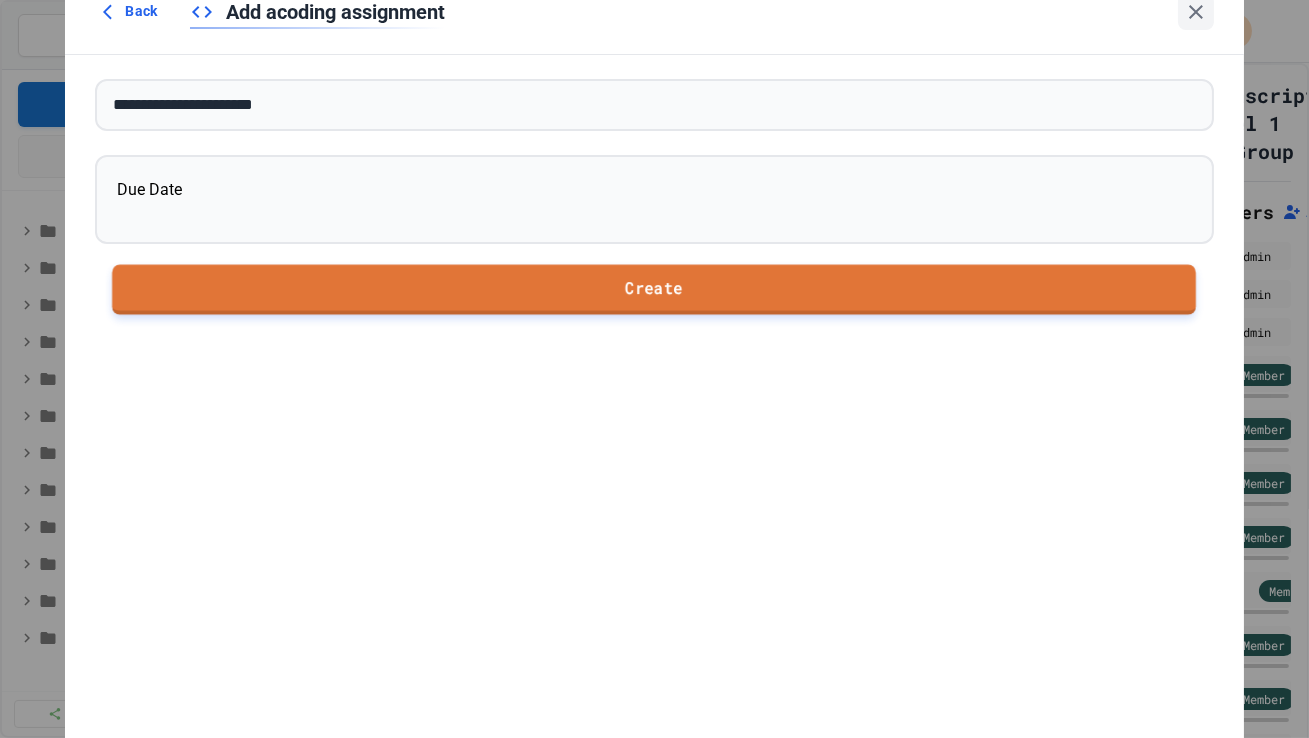 click on "Create" at bounding box center [655, 290] 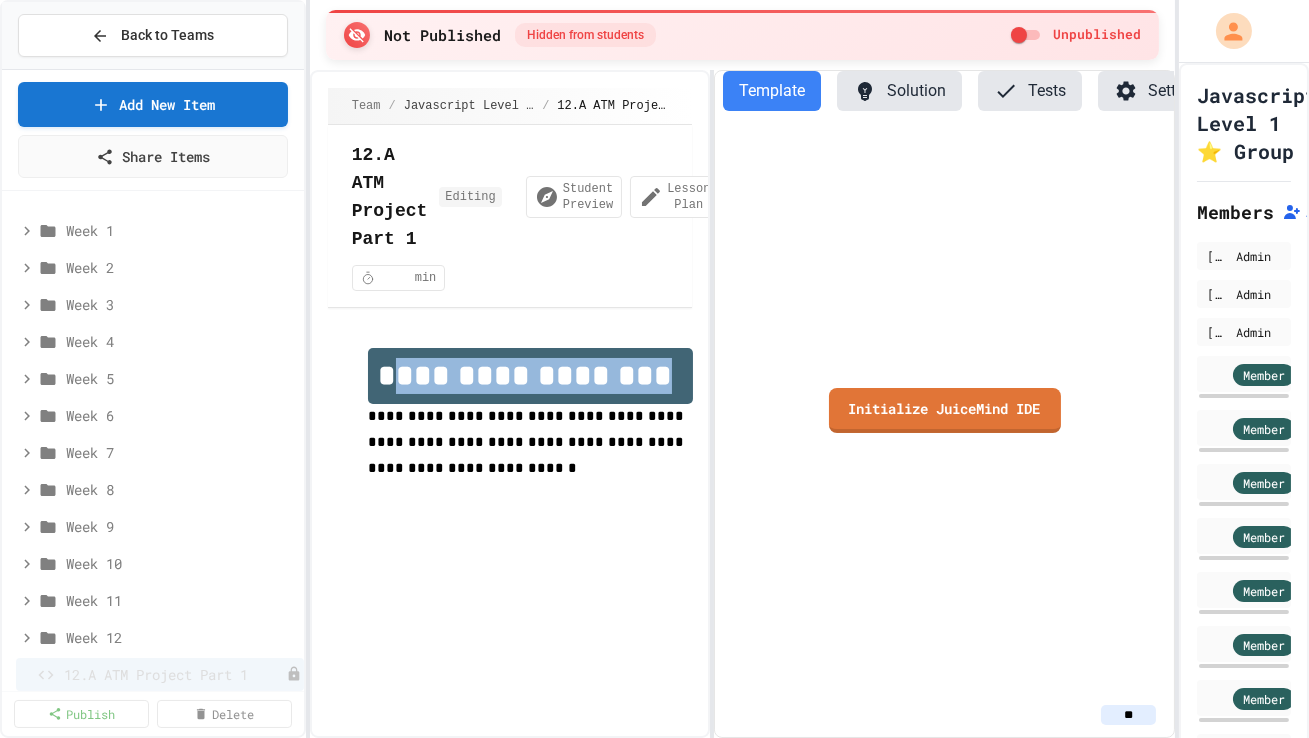 drag, startPoint x: 659, startPoint y: 375, endPoint x: 392, endPoint y: 365, distance: 267.1872 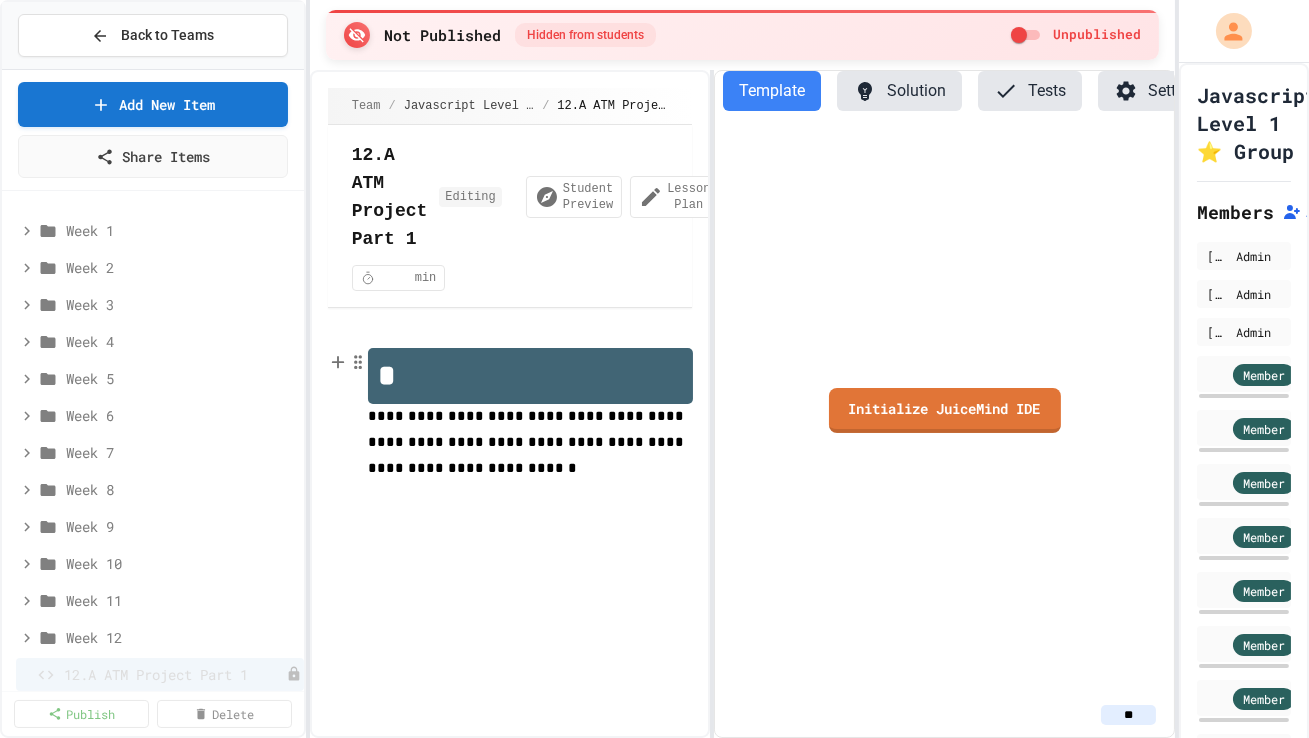 type 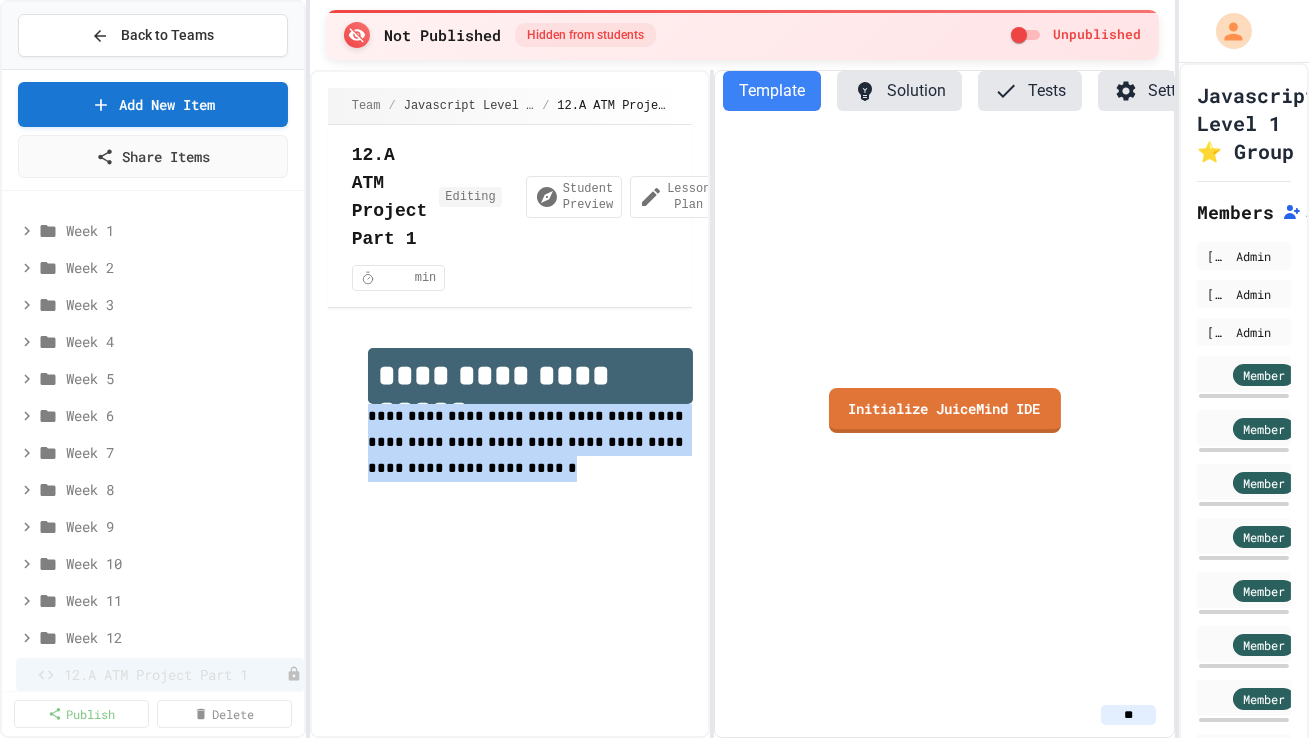 drag, startPoint x: 429, startPoint y: 465, endPoint x: 359, endPoint y: 412, distance: 87.80091 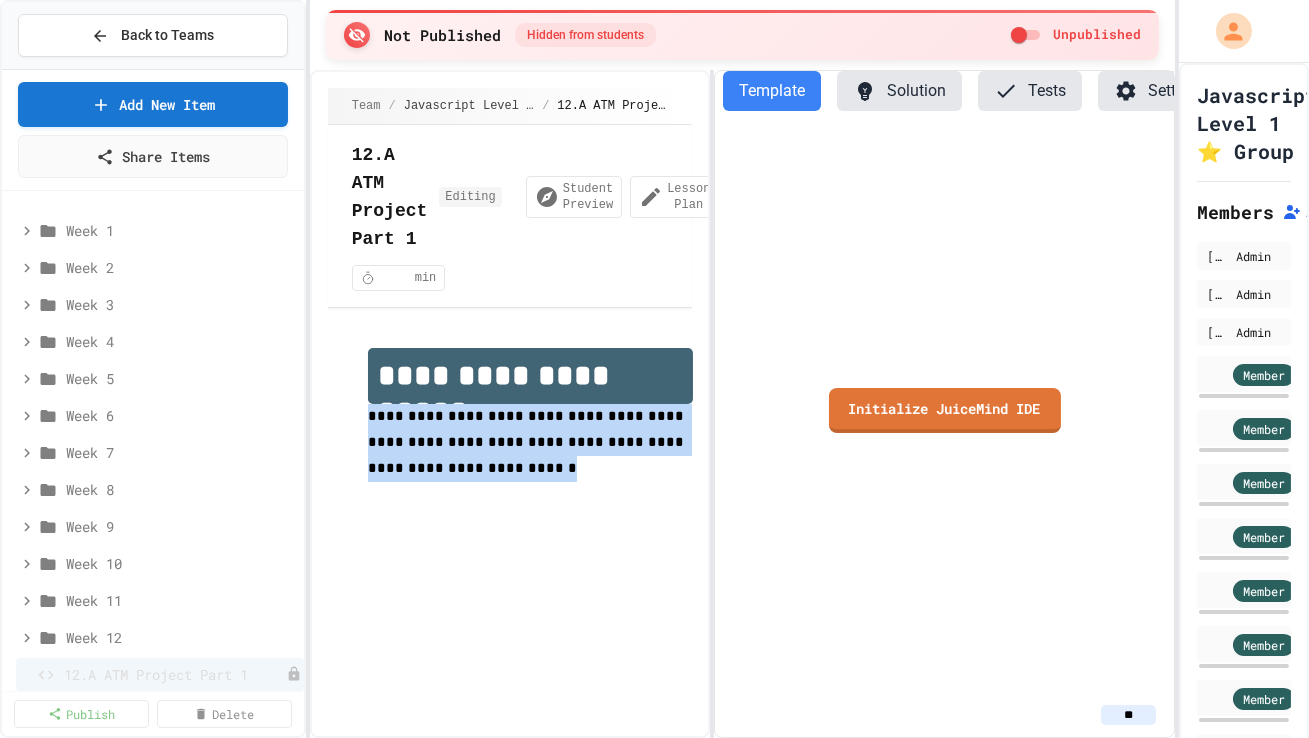 click on "**********" at bounding box center (510, 428) 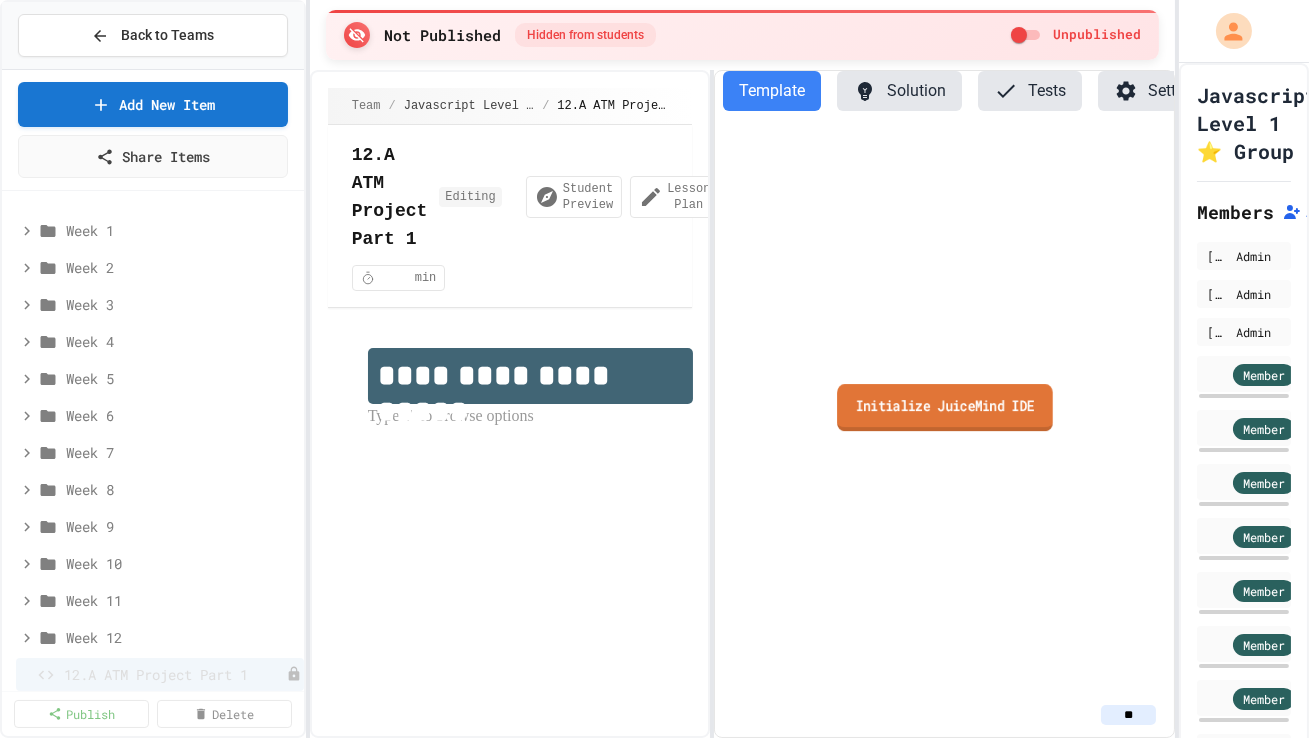 click on "Initialize JuiceMind IDE" at bounding box center [945, 407] 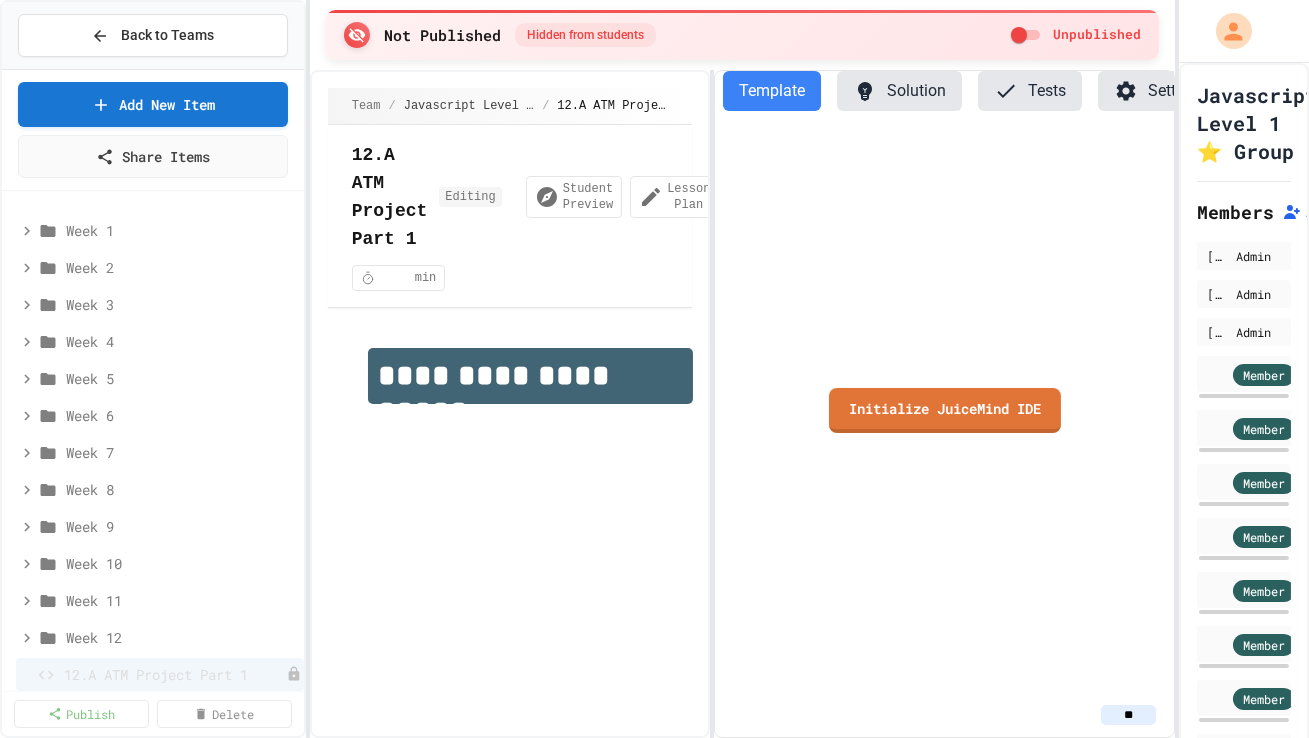 click on "**********" at bounding box center [654, 369] 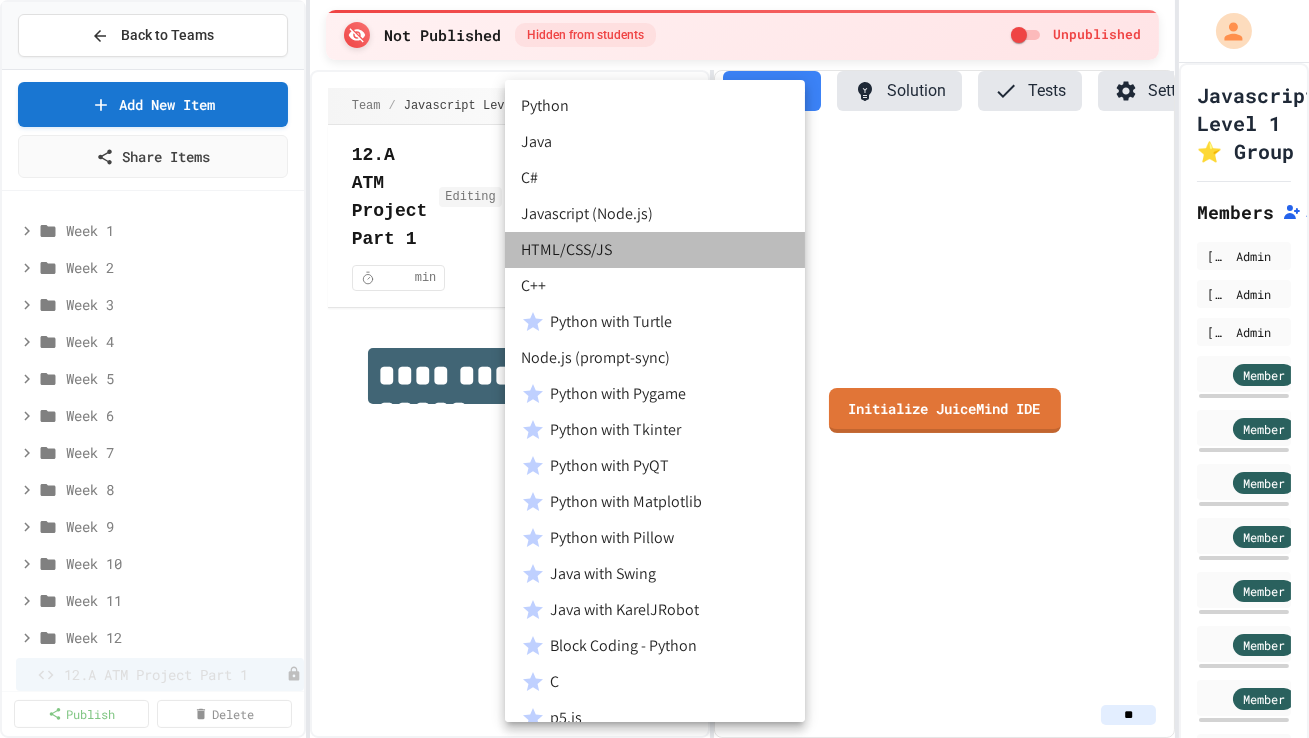 click on "HTML/CSS/JS" at bounding box center (655, 250) 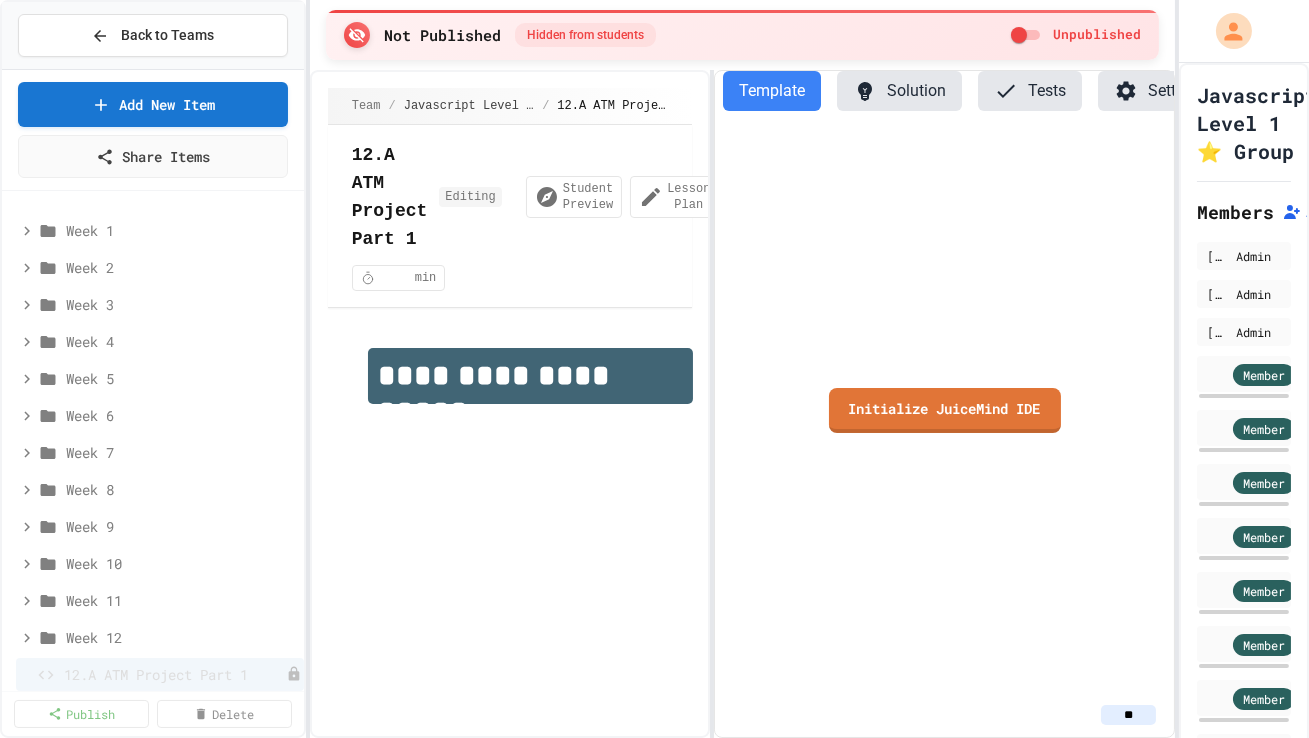 click on "Submit" at bounding box center [713, 1375] 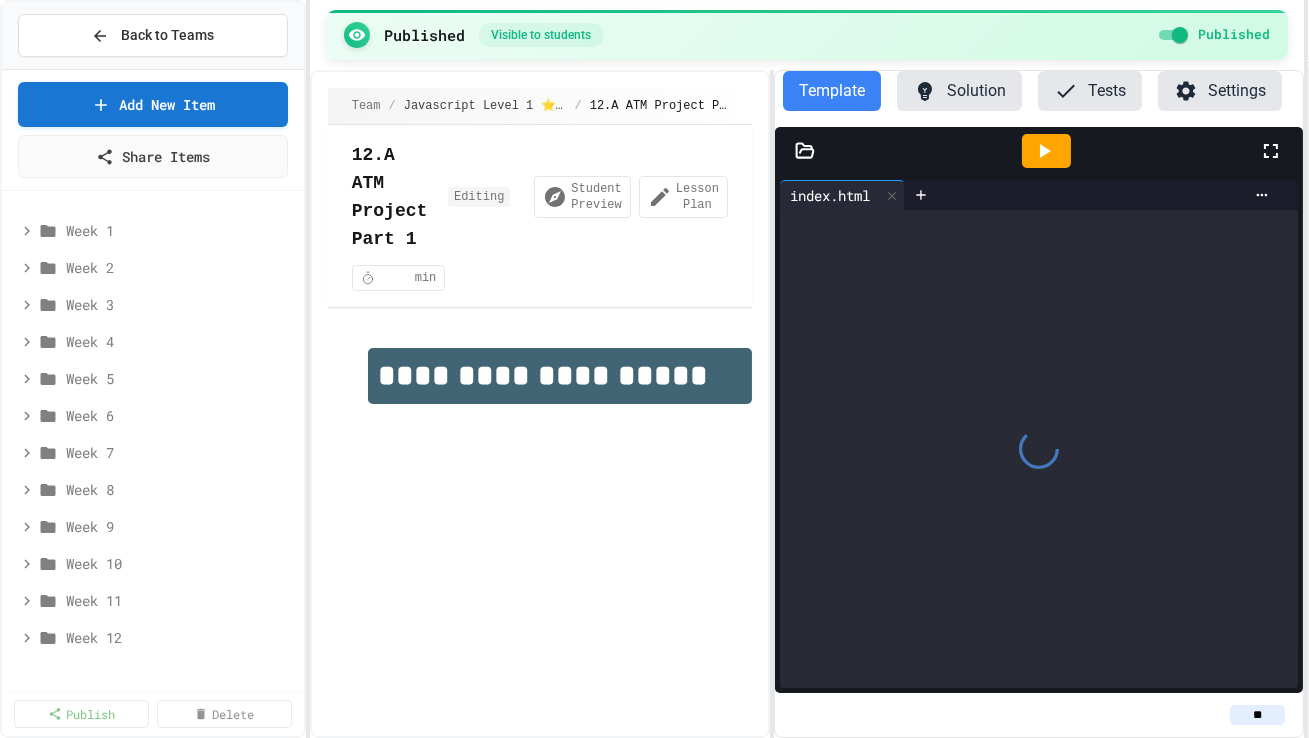 click on "**********" at bounding box center [654, 369] 